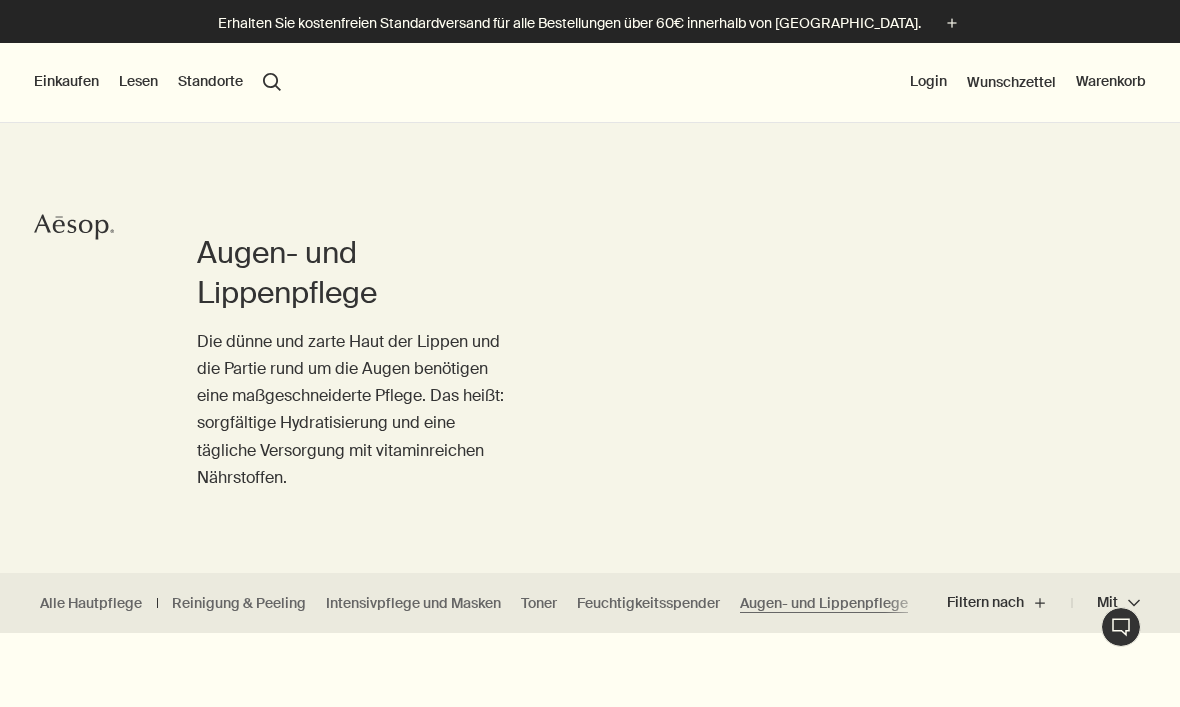 scroll, scrollTop: 0, scrollLeft: 0, axis: both 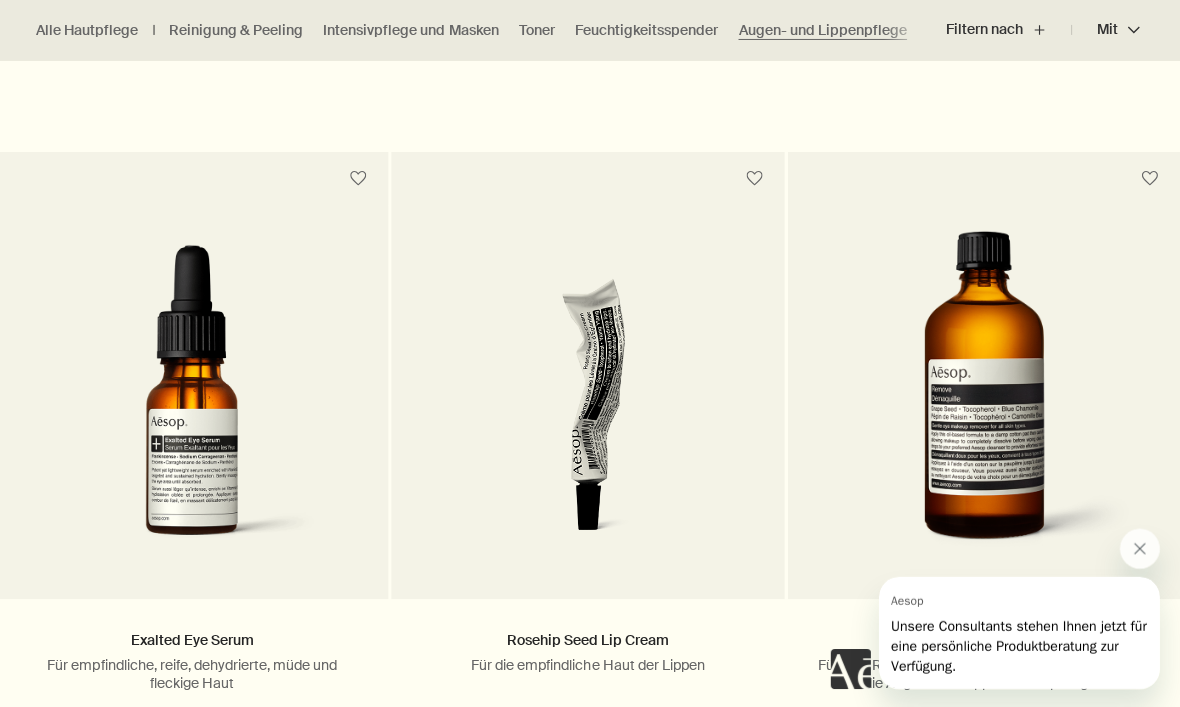 click at bounding box center [1139, 548] 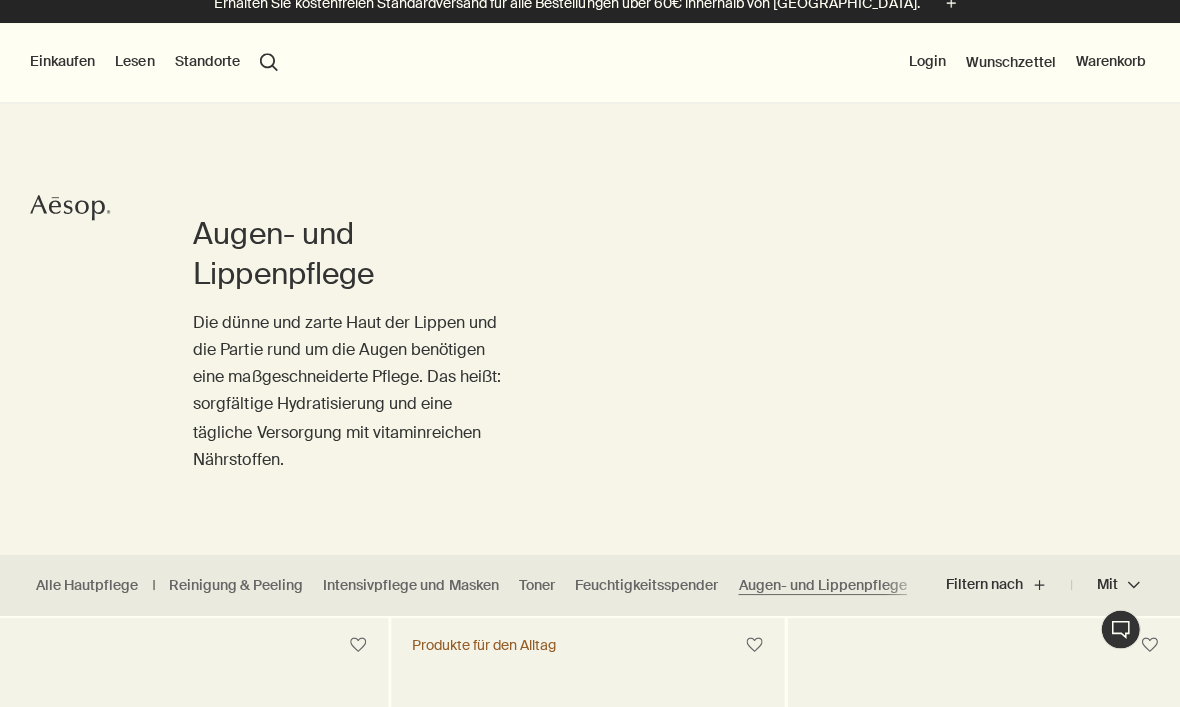scroll, scrollTop: 0, scrollLeft: 0, axis: both 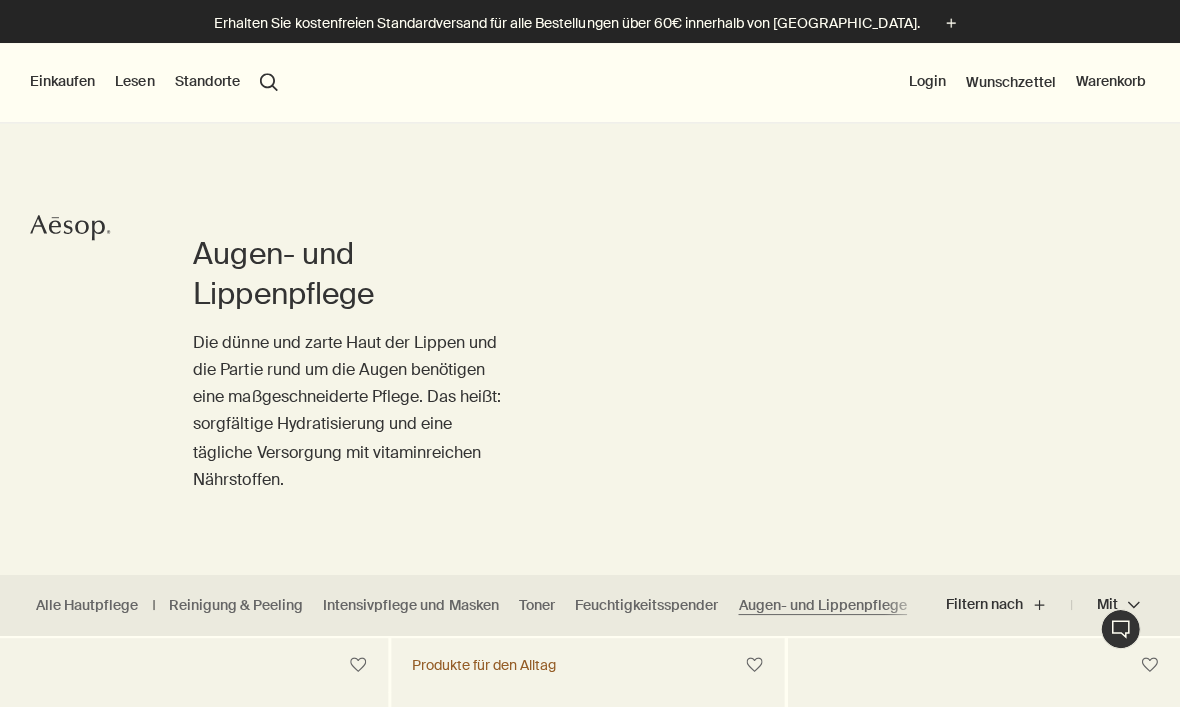 click on "Einkaufen" at bounding box center (66, 82) 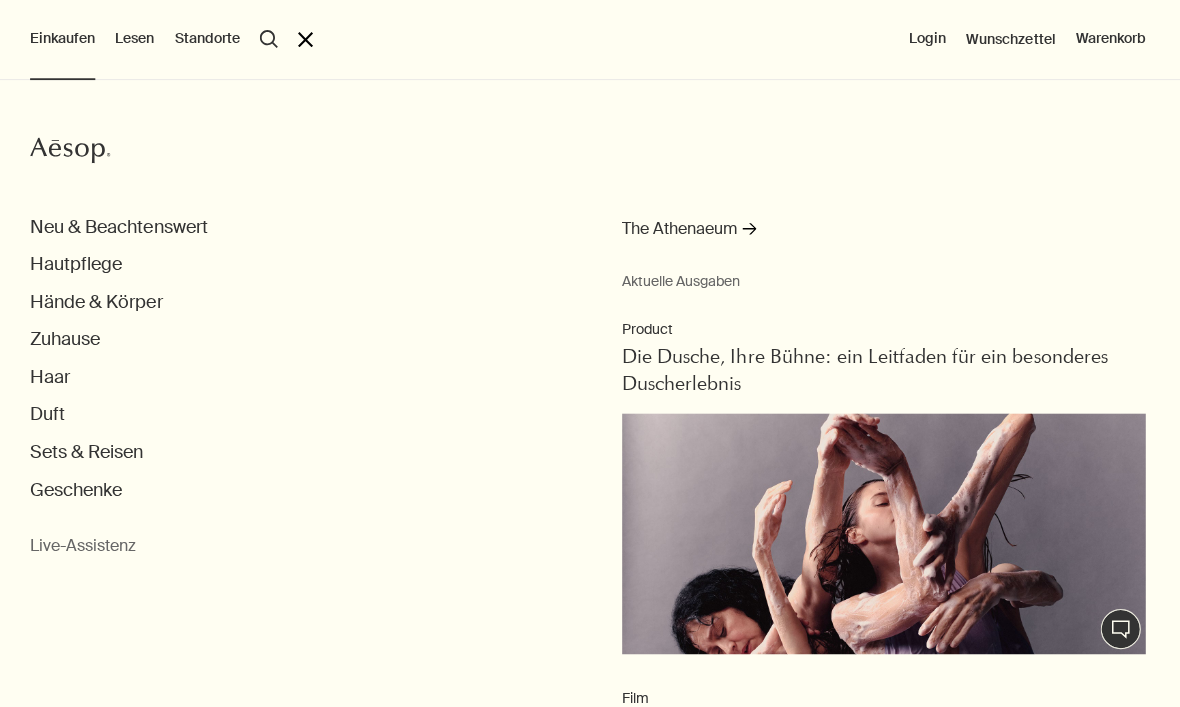 click on "Neu & Beachtenswert" at bounding box center [122, 226] 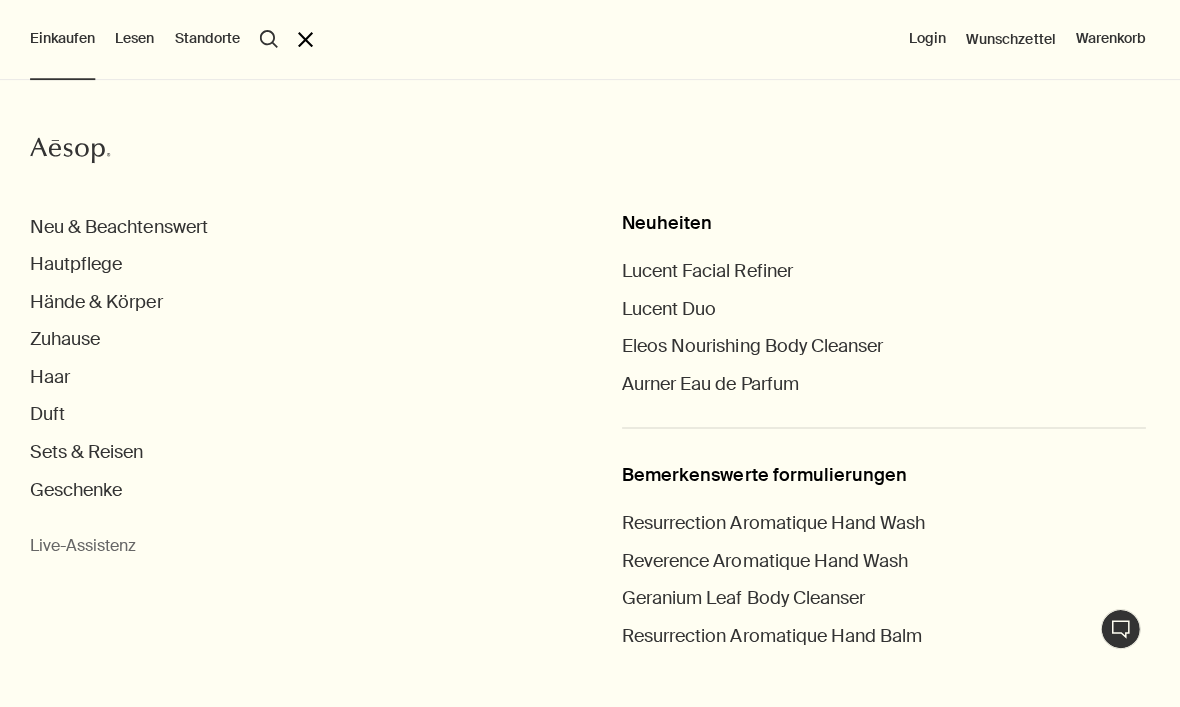 scroll, scrollTop: 3, scrollLeft: 0, axis: vertical 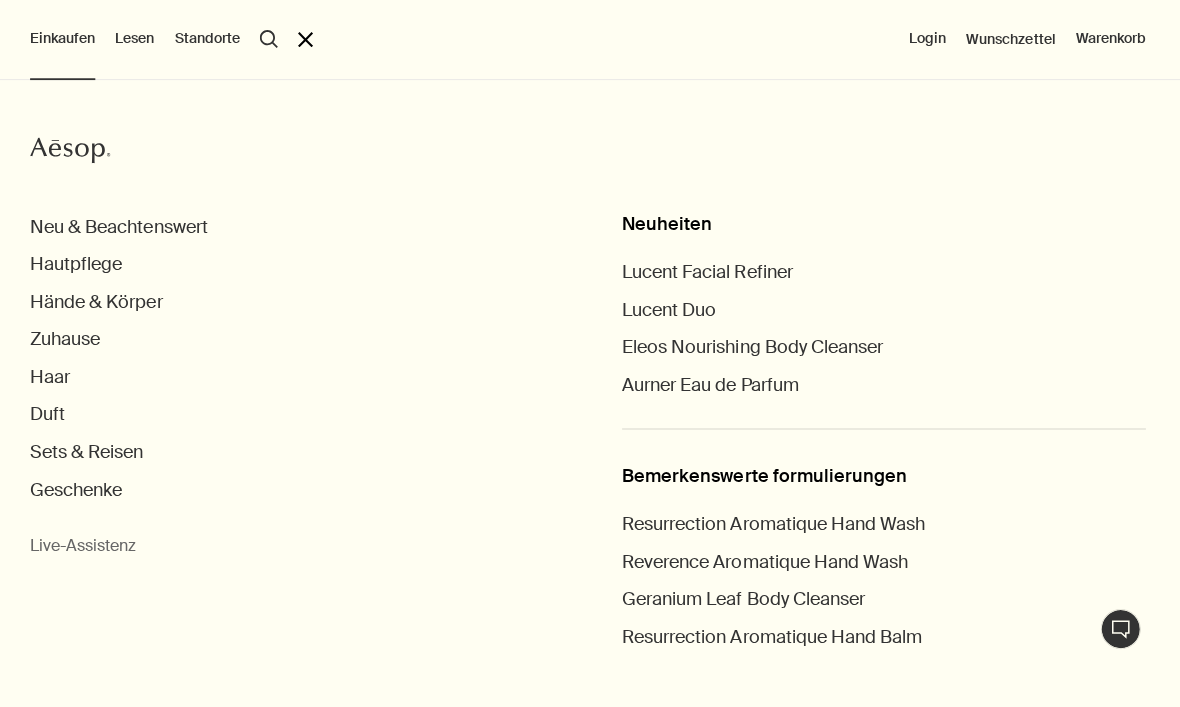 click on "Haar" at bounding box center (54, 376) 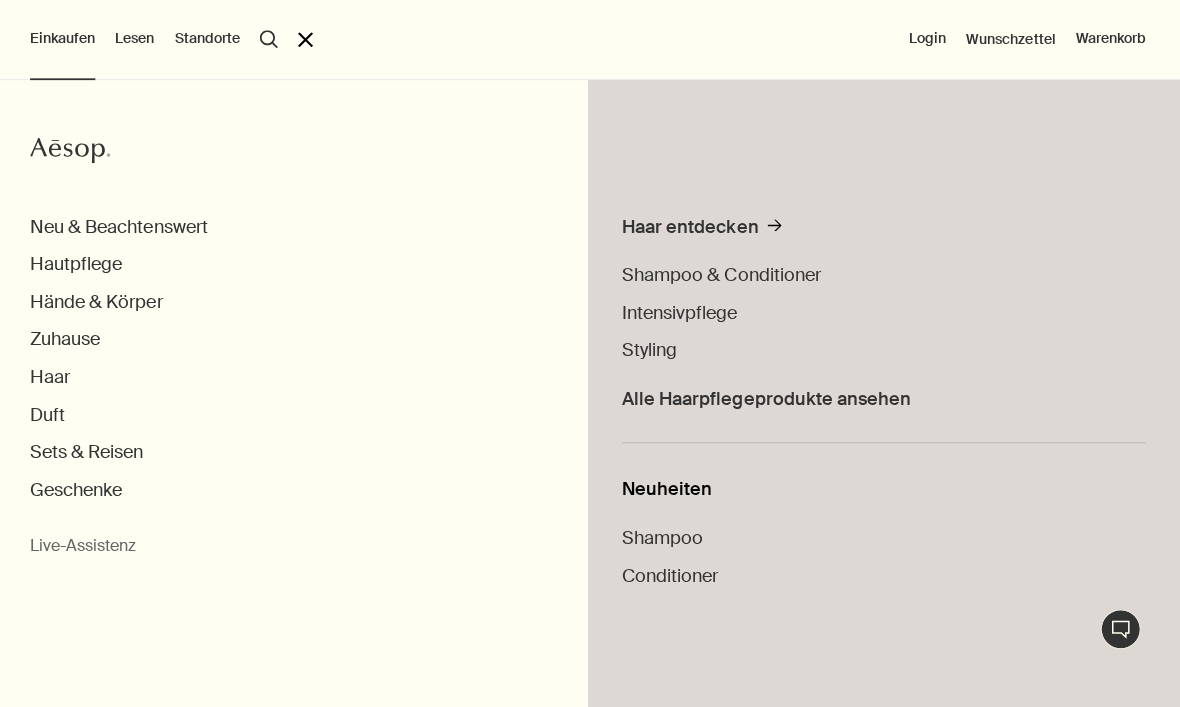 scroll, scrollTop: 409, scrollLeft: 0, axis: vertical 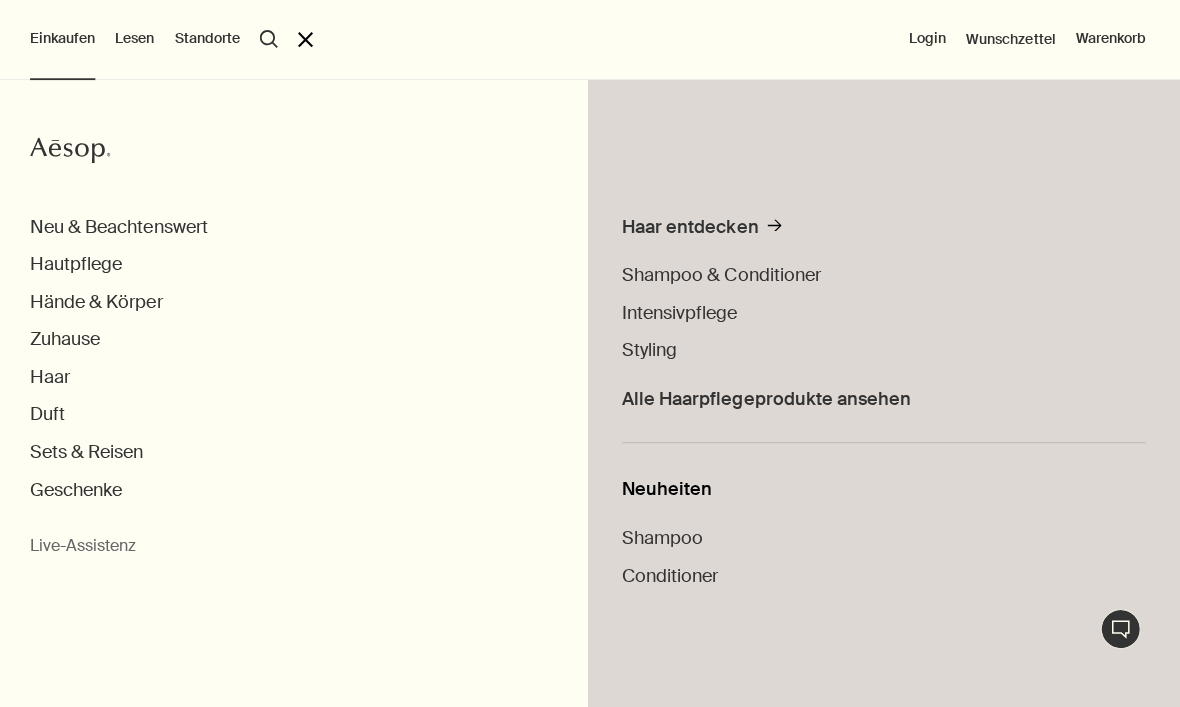 click on "Shampoo & Conditioner" at bounding box center (723, 274) 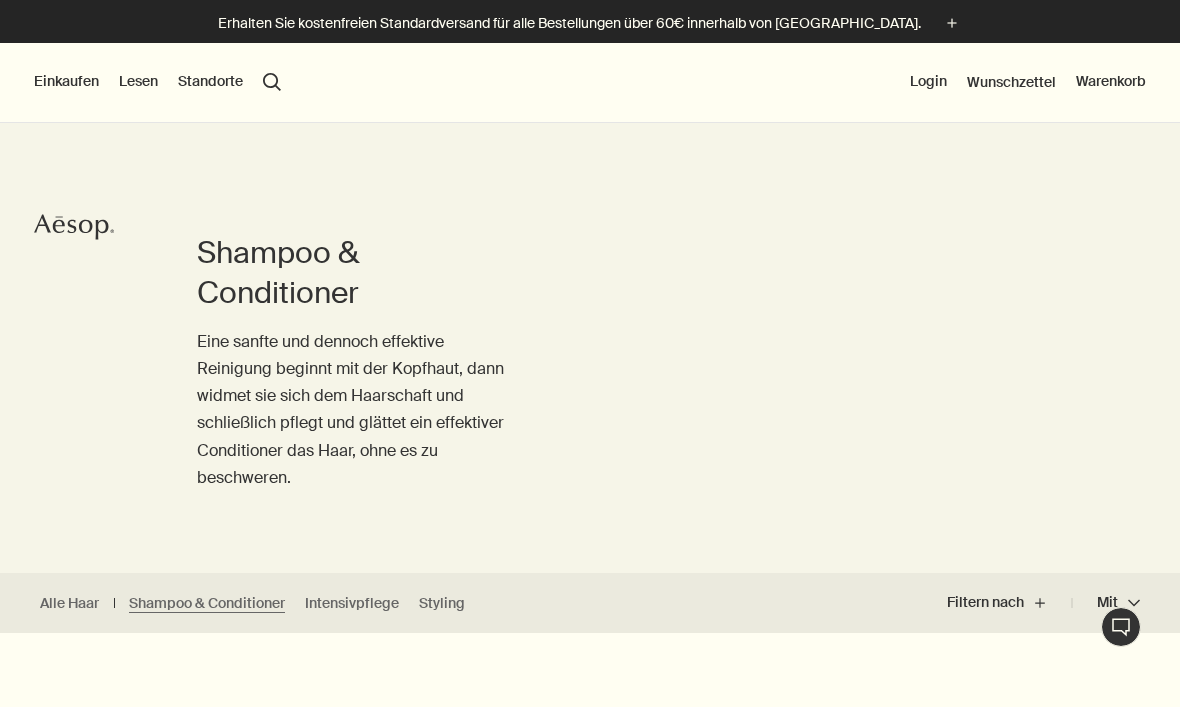 scroll, scrollTop: 0, scrollLeft: 0, axis: both 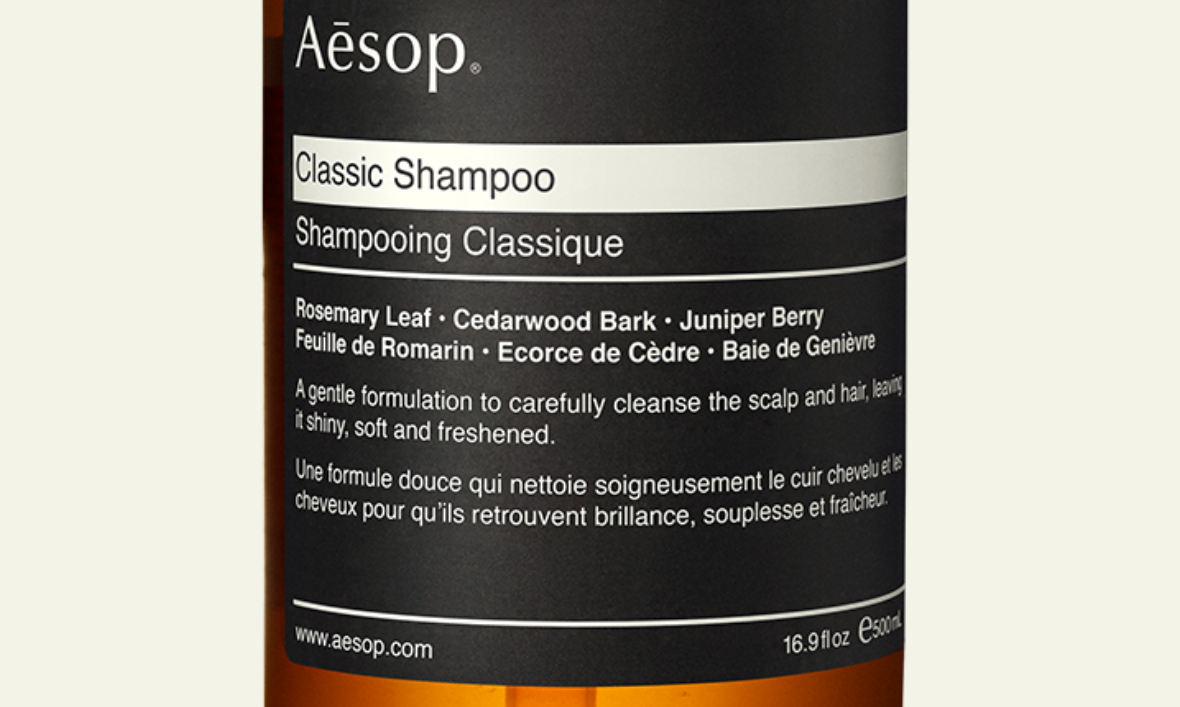 click at bounding box center (984, 411) 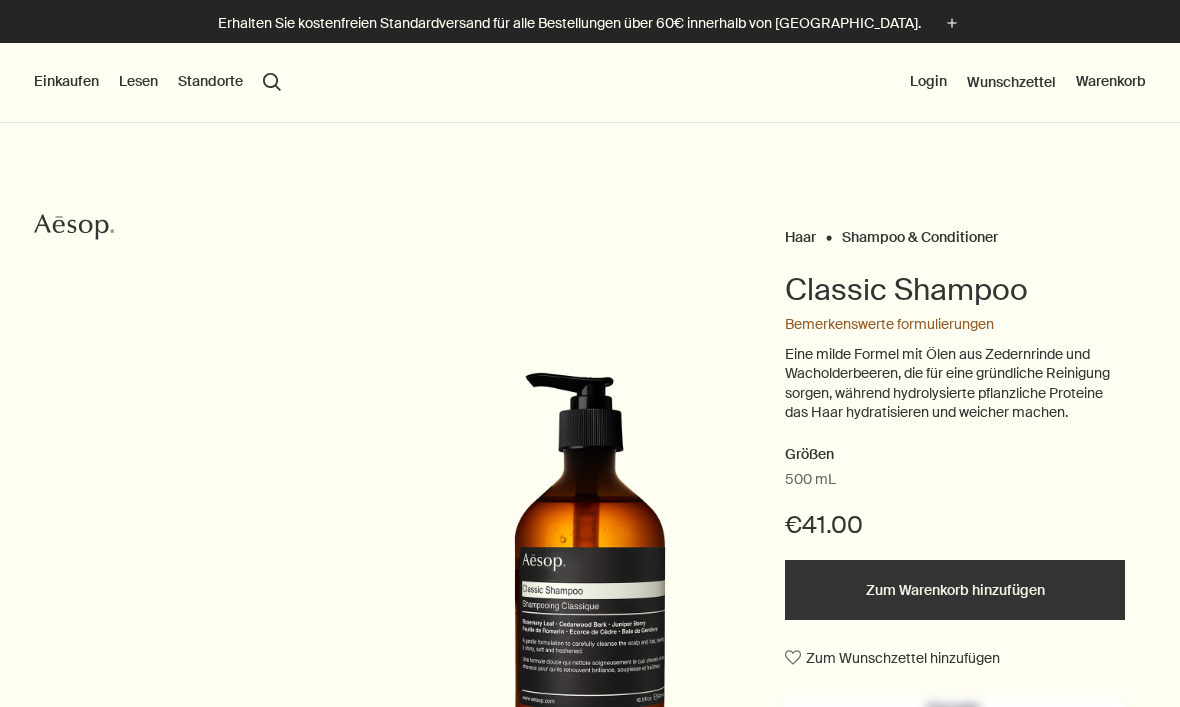 scroll, scrollTop: 8, scrollLeft: 0, axis: vertical 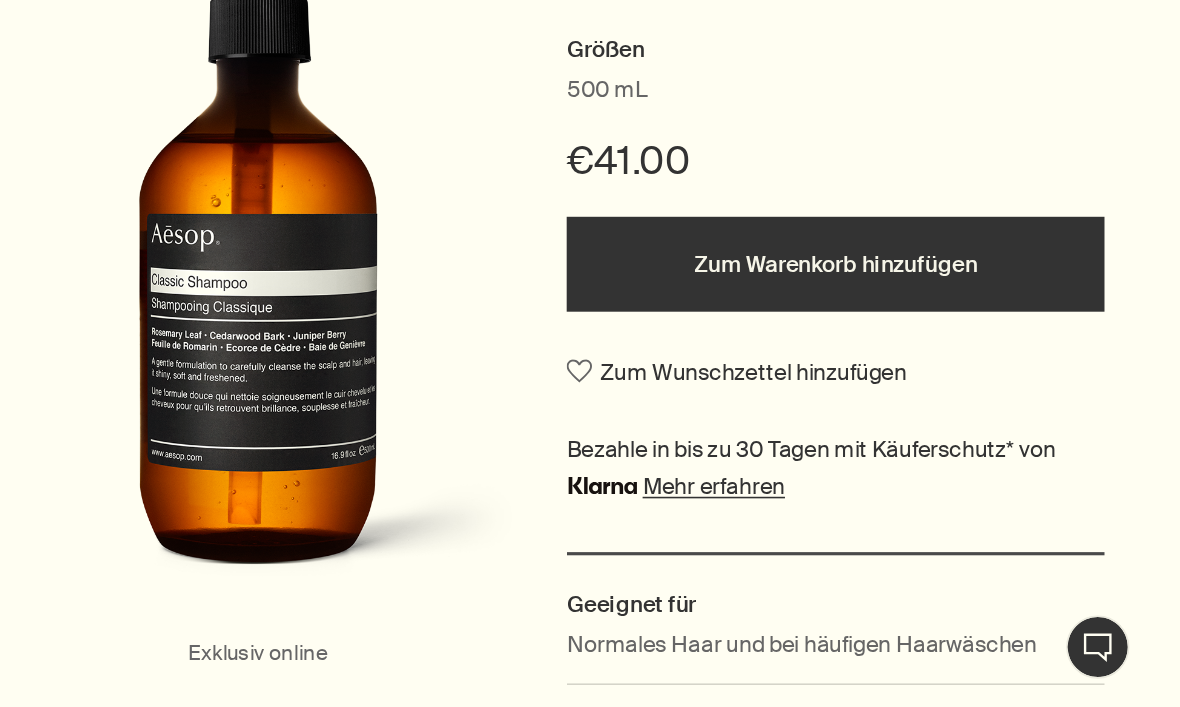 click on "Zum Warenkorb hinzufügen" at bounding box center [955, 385] 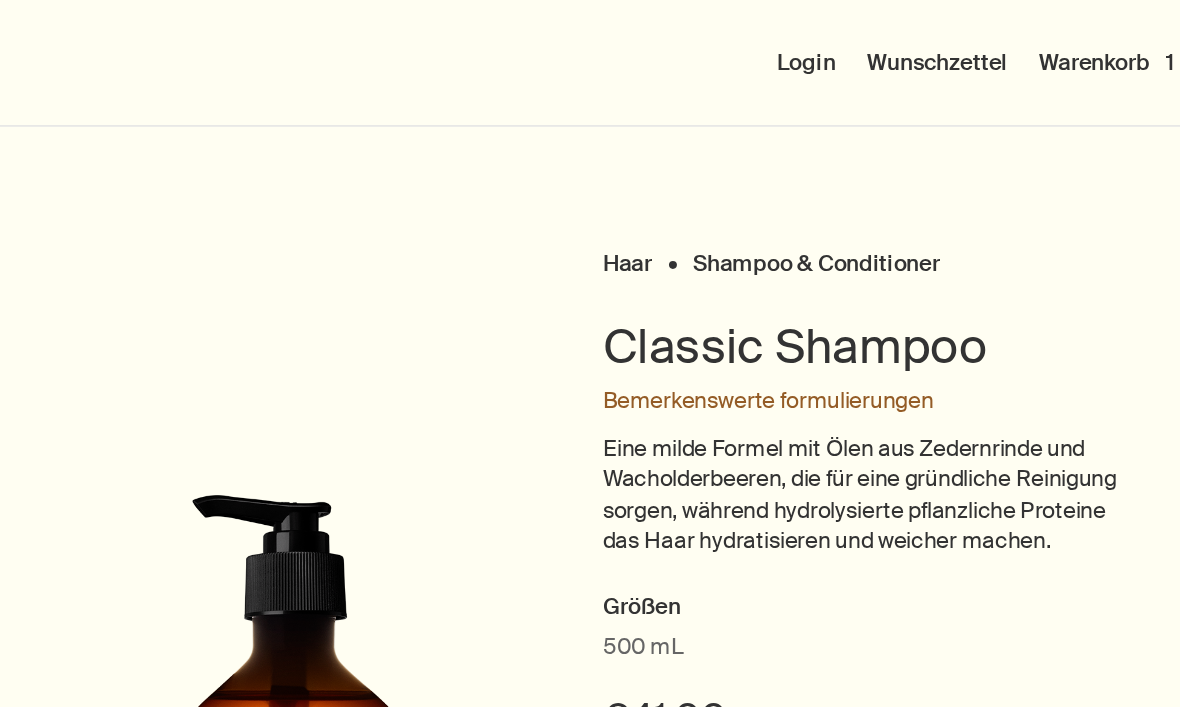 scroll, scrollTop: 0, scrollLeft: 0, axis: both 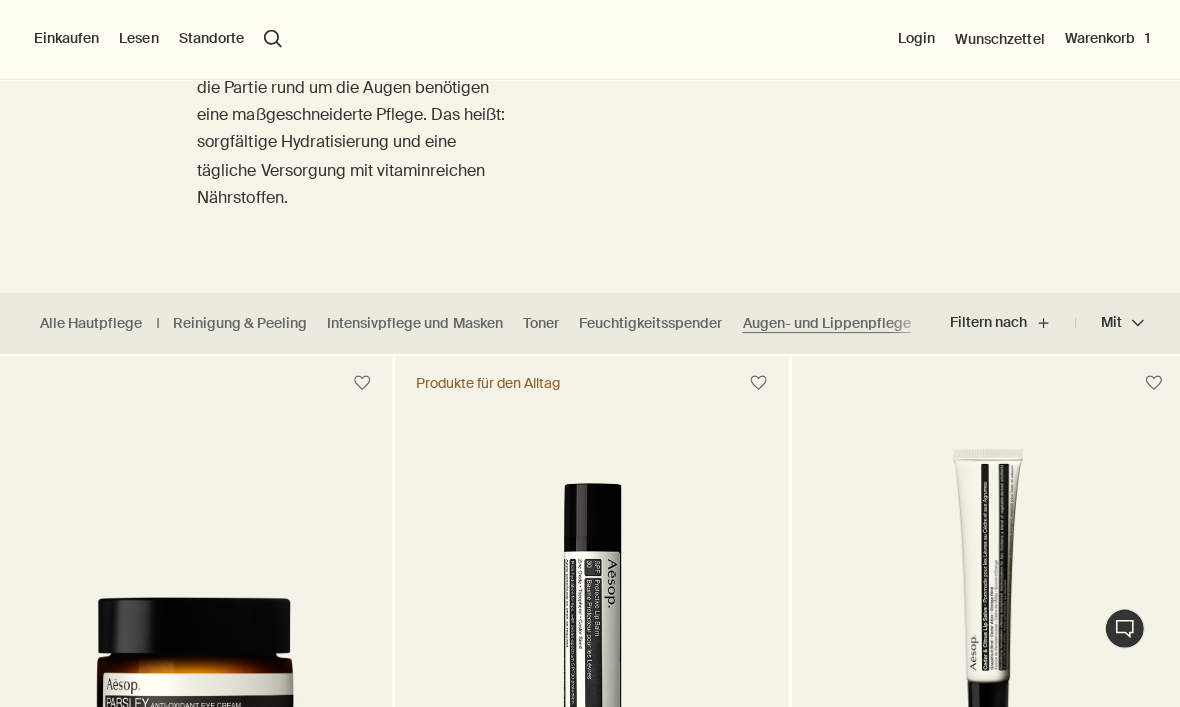 click on "Alle Hautpflege" at bounding box center (91, 322) 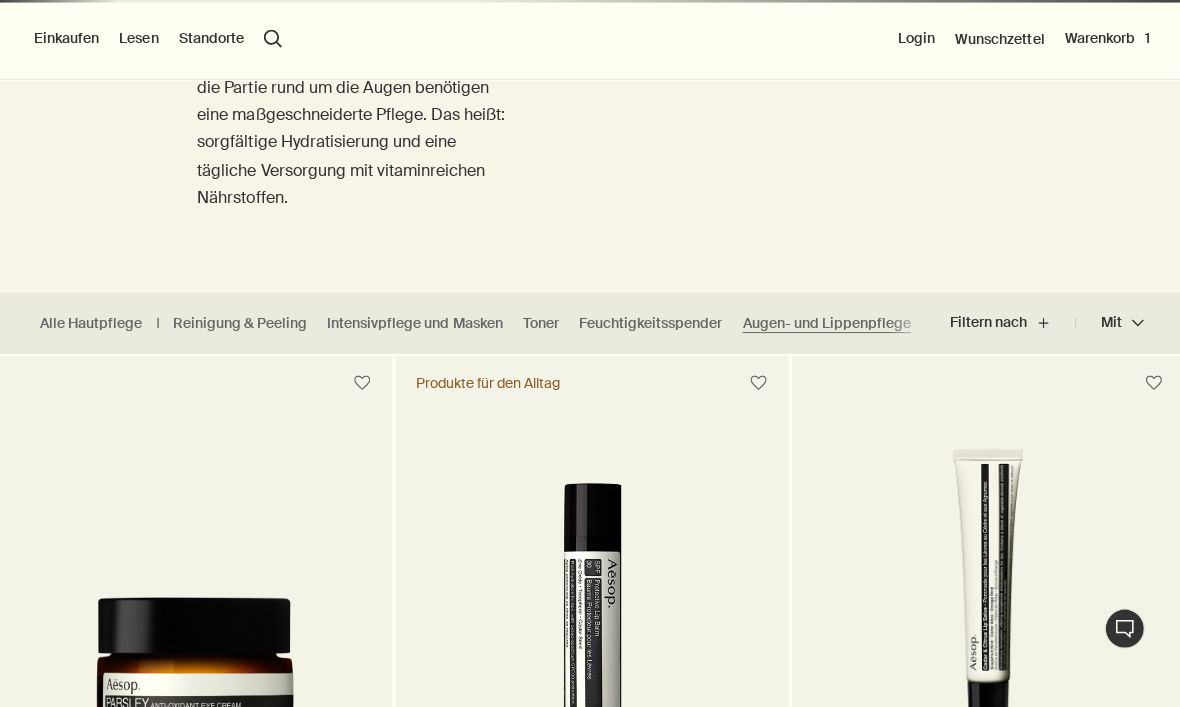 scroll, scrollTop: 282, scrollLeft: 0, axis: vertical 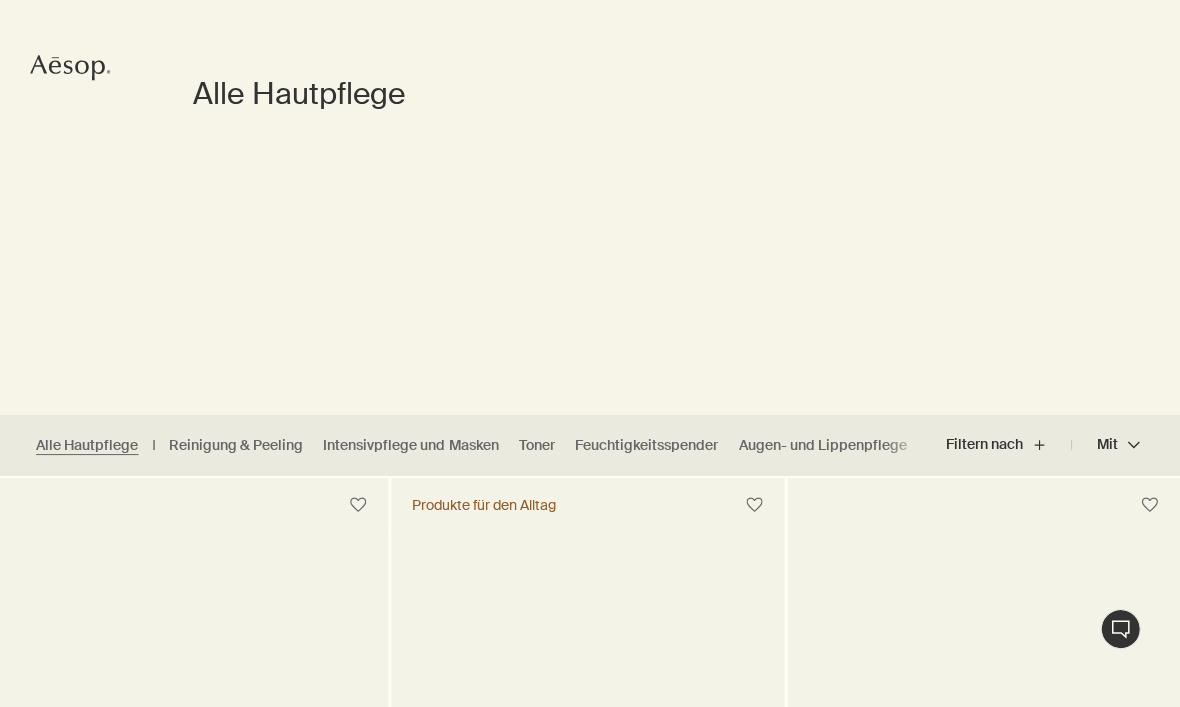click on "Intensivpflege und Masken" at bounding box center [413, 444] 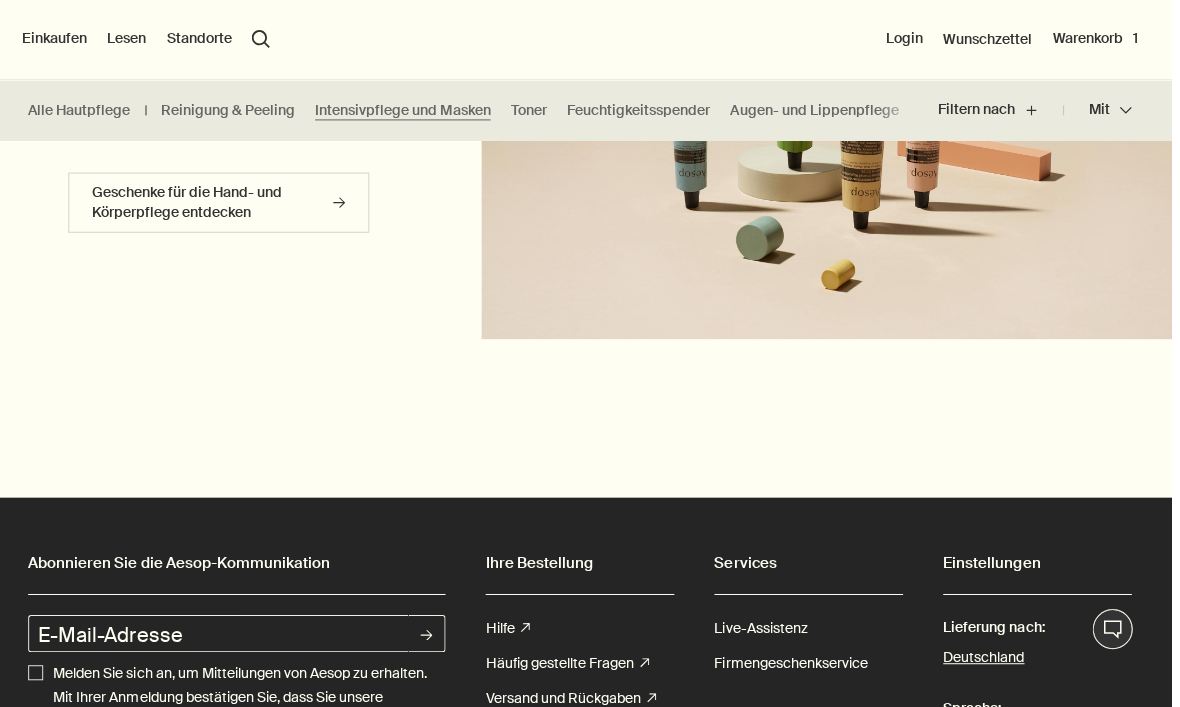 scroll, scrollTop: 3568, scrollLeft: 4, axis: both 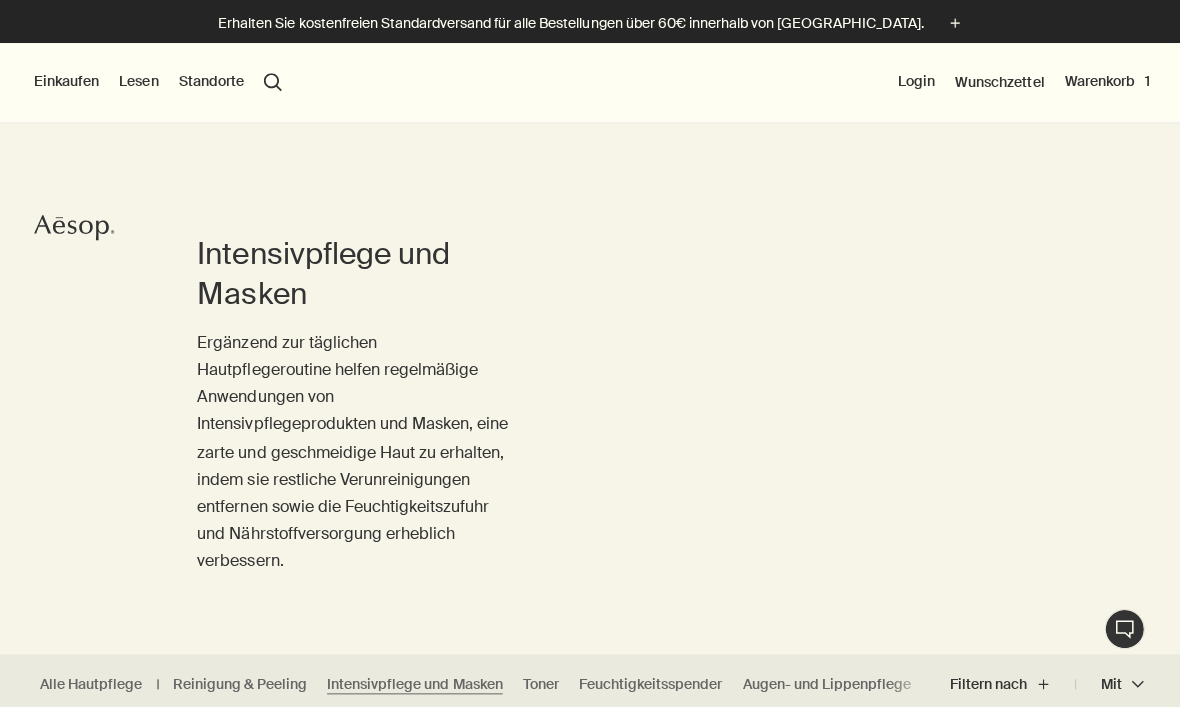click on "Einkaufen" at bounding box center (66, 82) 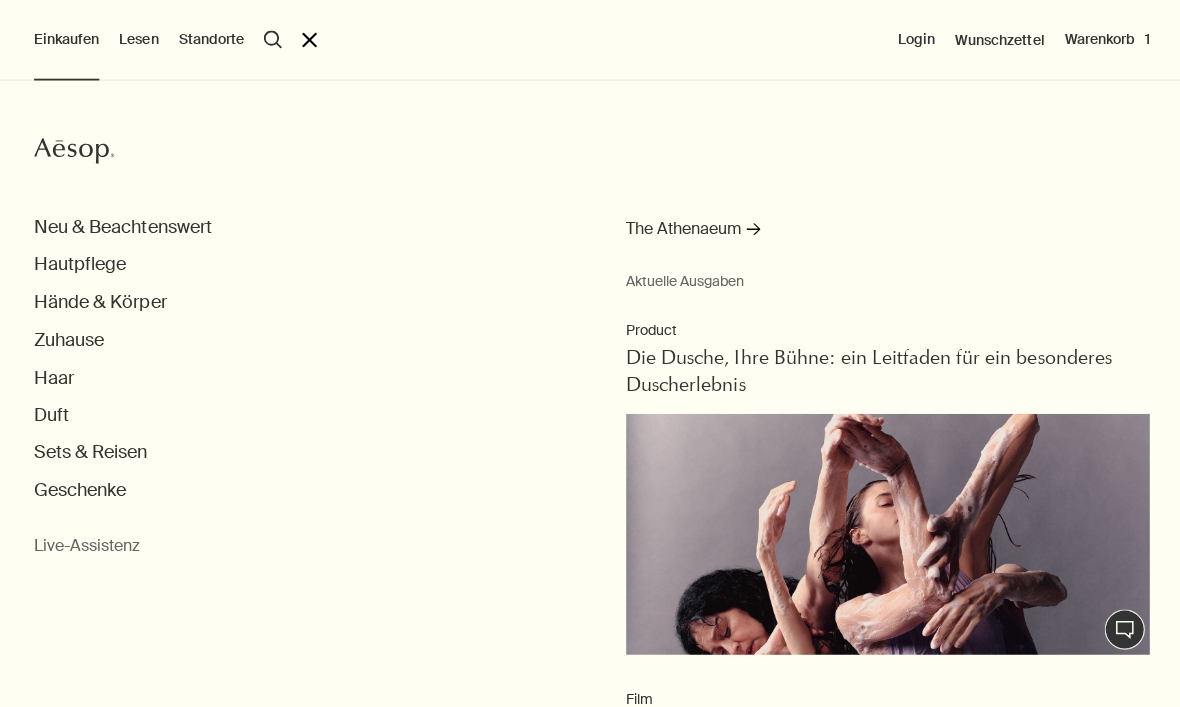 scroll, scrollTop: 18, scrollLeft: 0, axis: vertical 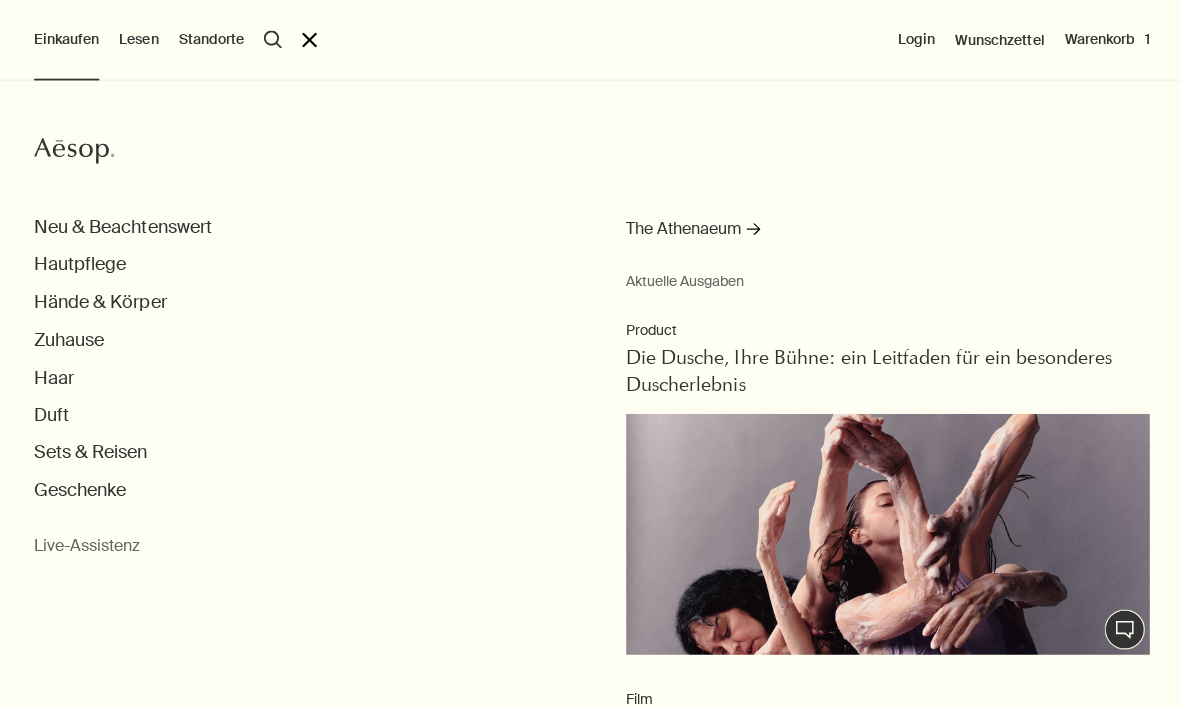 click on "Hände & Körper" at bounding box center [100, 301] 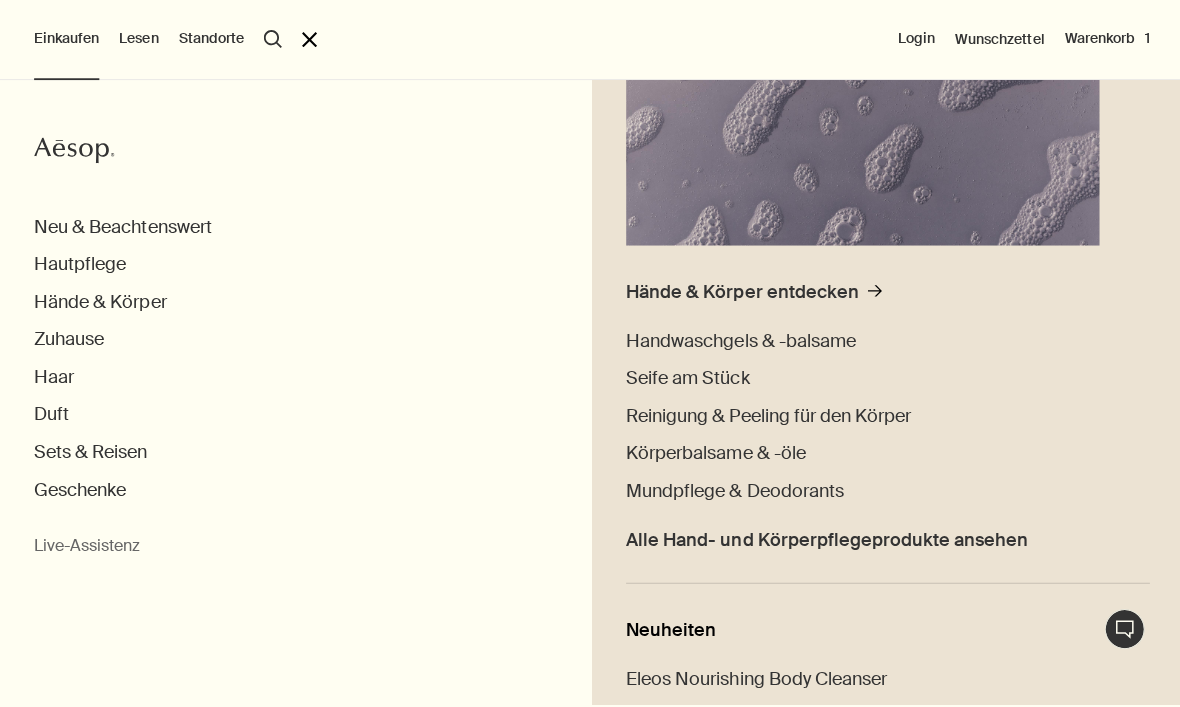 scroll, scrollTop: 335, scrollLeft: 0, axis: vertical 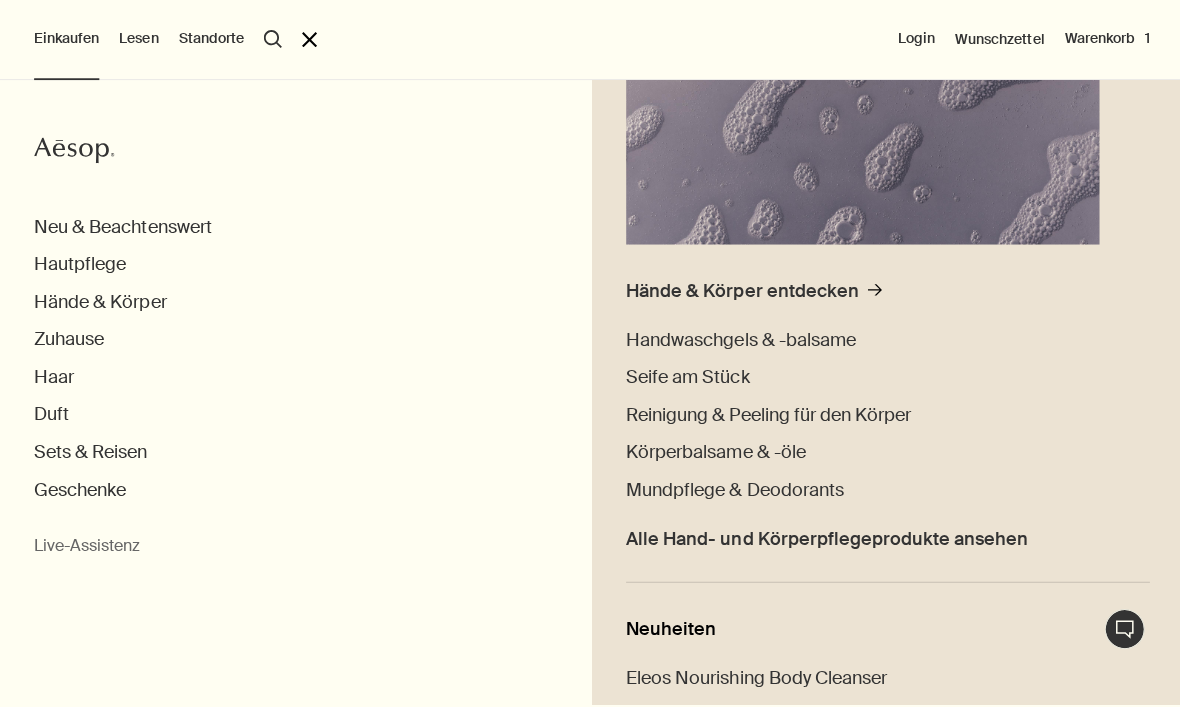 click on "Körperbalsame & -öle" at bounding box center (713, 451) 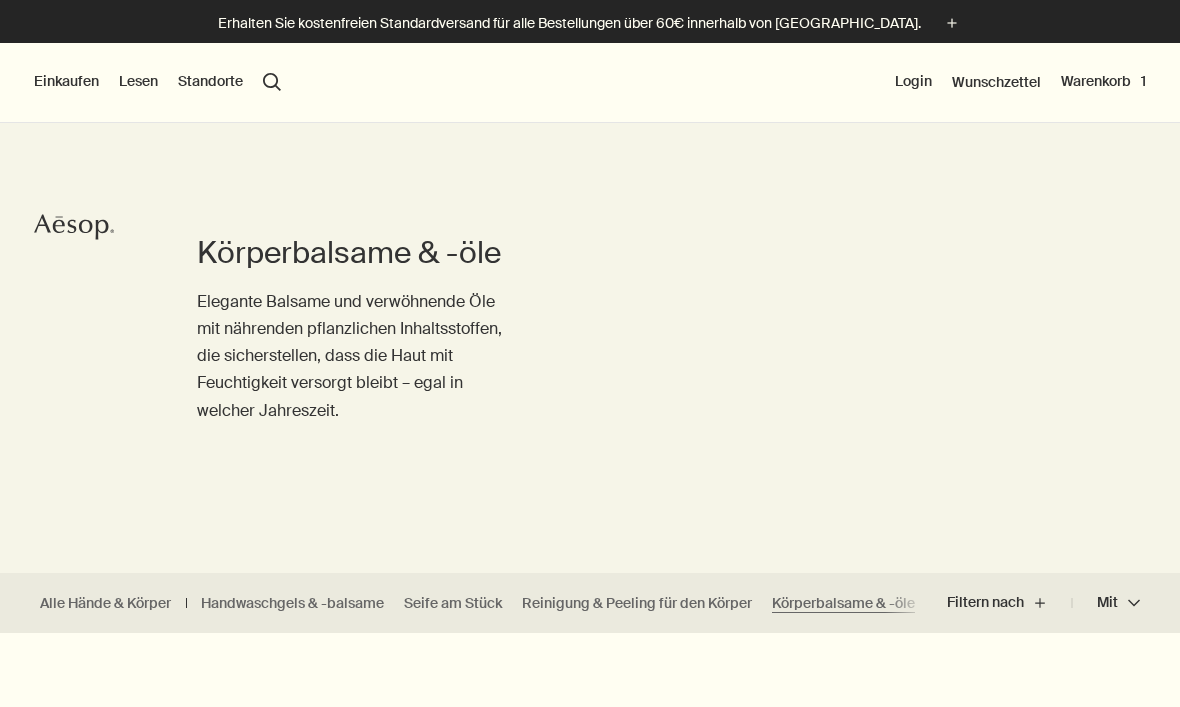 scroll, scrollTop: 0, scrollLeft: 0, axis: both 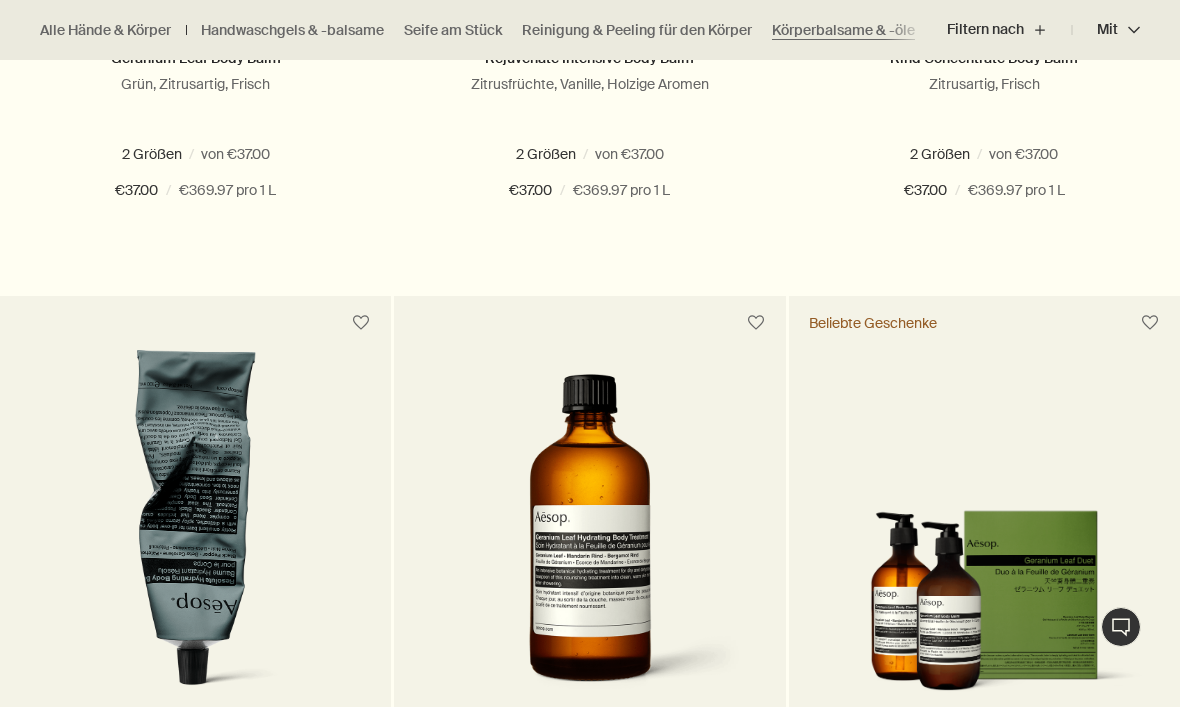 click on "Hinzufügen Zum Warenkorb hinzufügen" at bounding box center [195, 263] 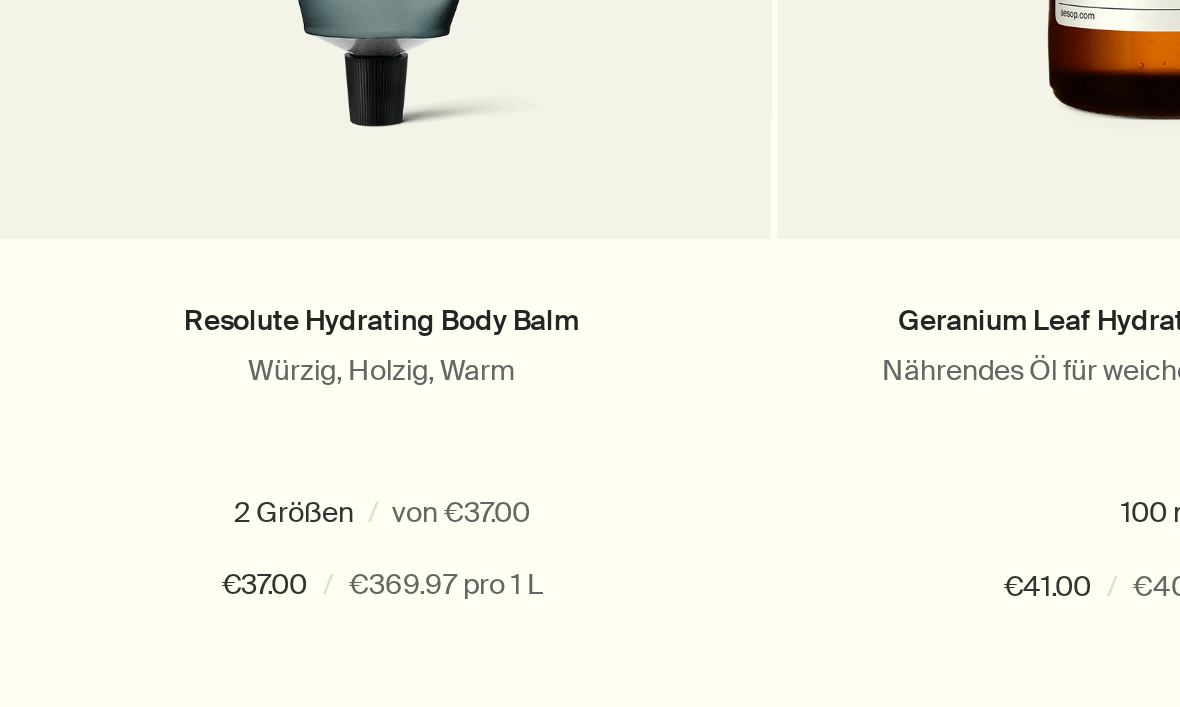scroll, scrollTop: 1367, scrollLeft: 0, axis: vertical 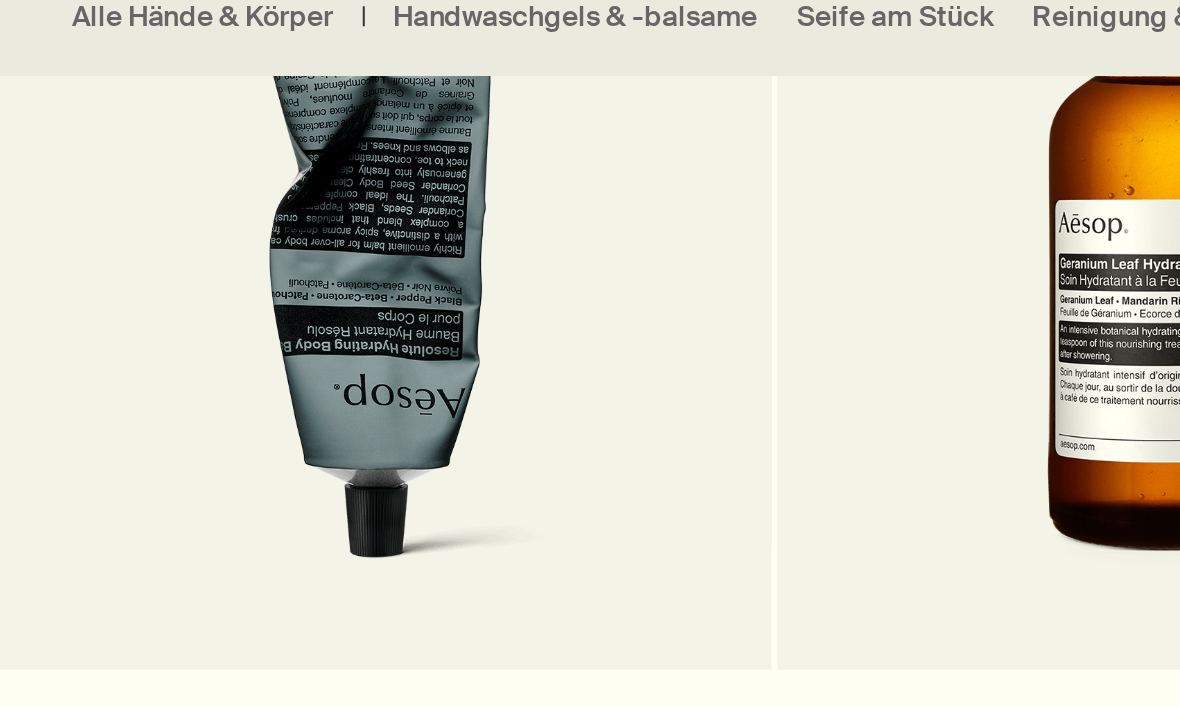 click at bounding box center (196, 227) 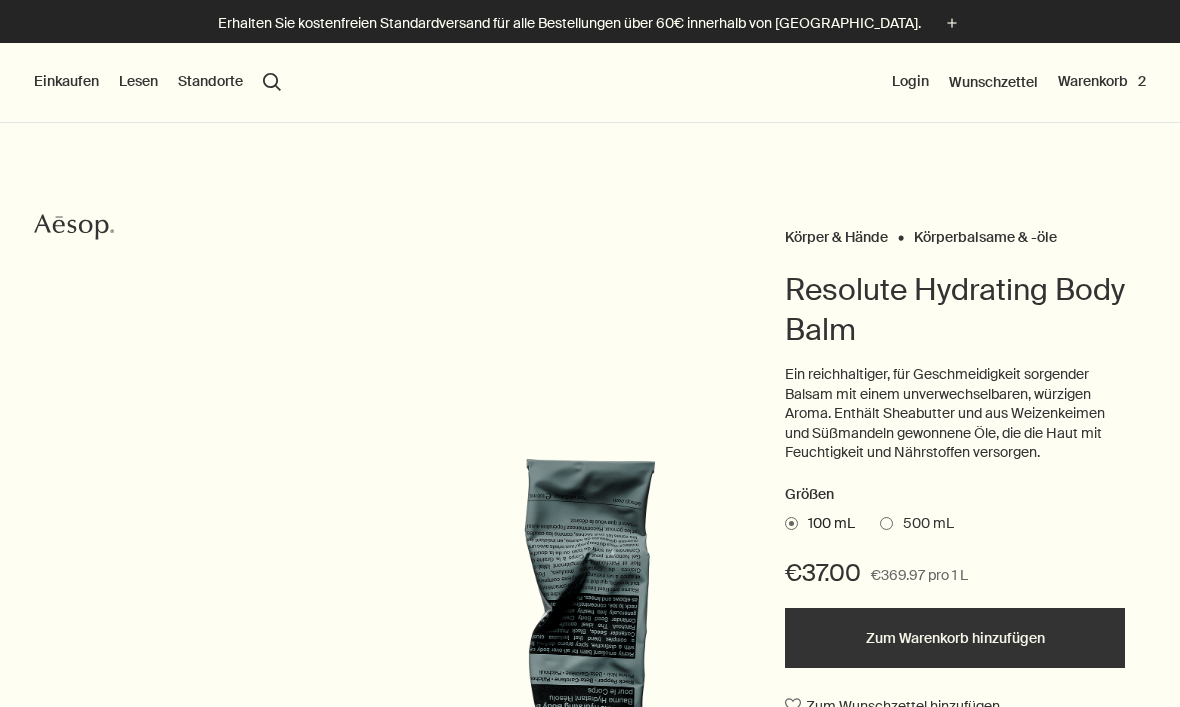 scroll, scrollTop: 0, scrollLeft: 0, axis: both 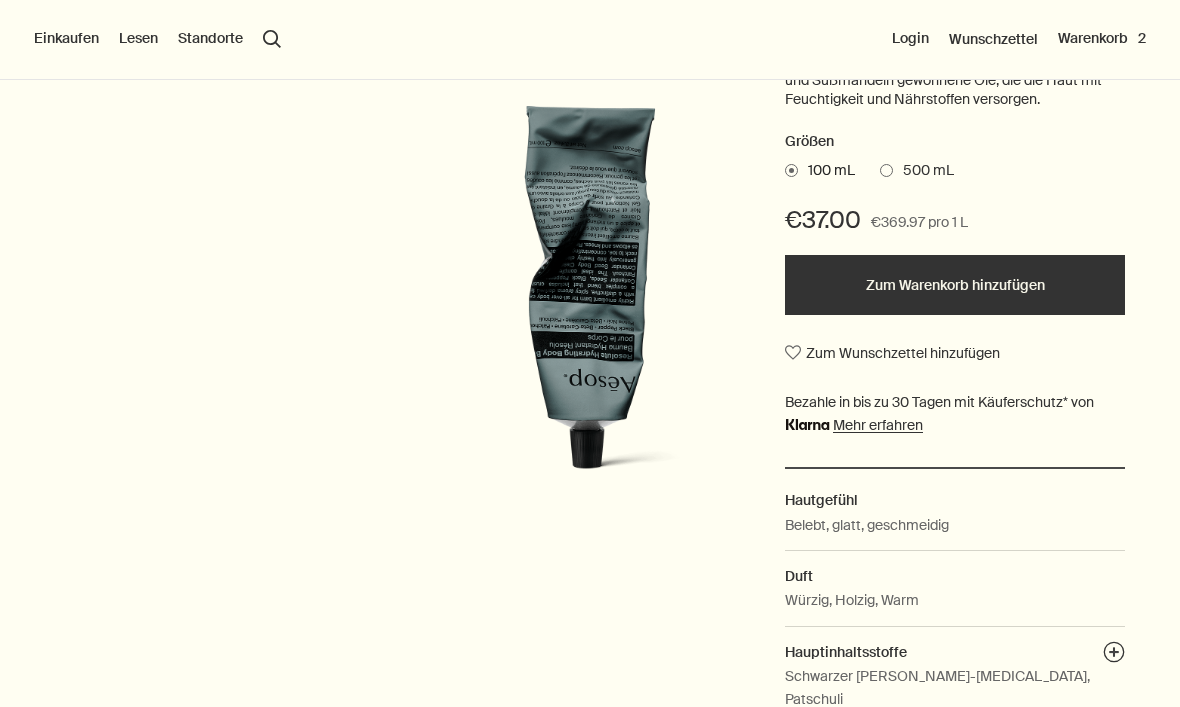 click at bounding box center (886, 170) 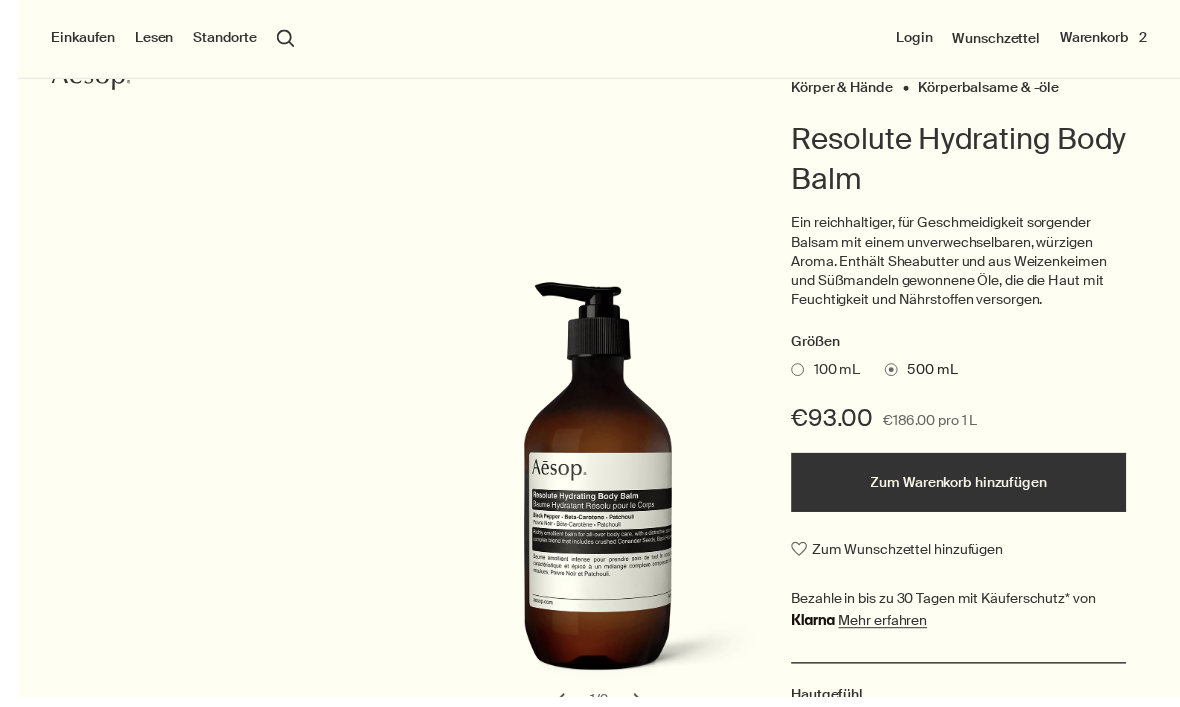 scroll, scrollTop: 187, scrollLeft: 0, axis: vertical 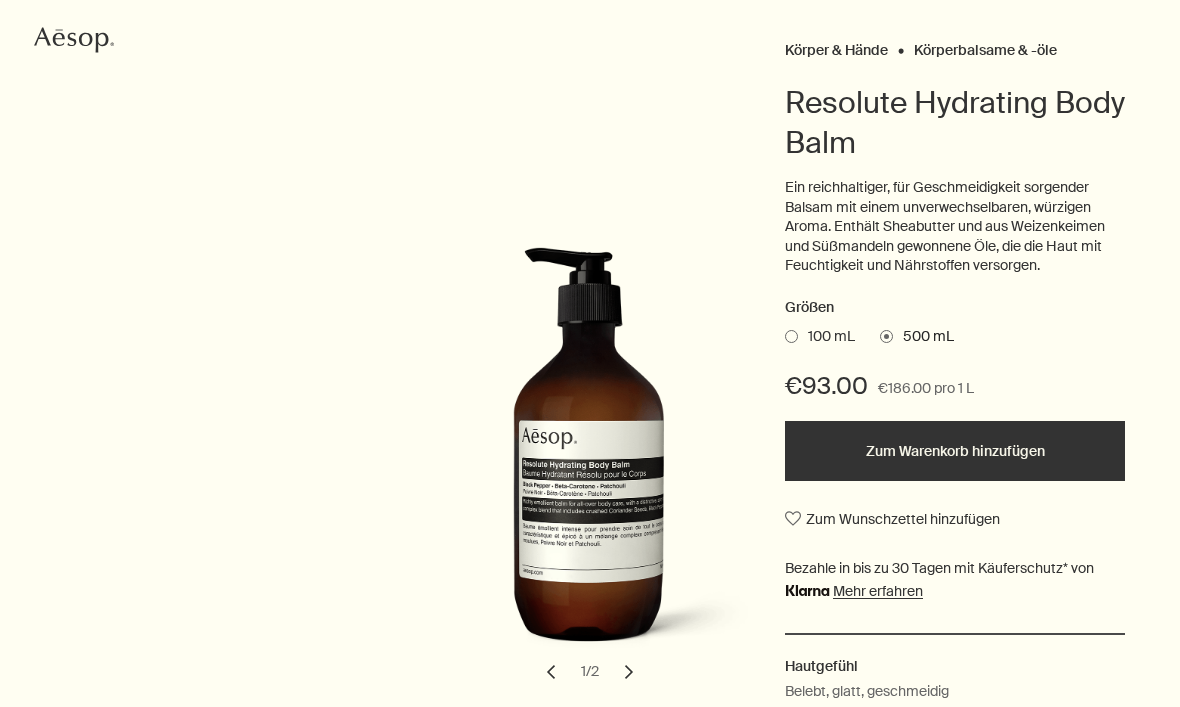 click on "Zum Warenkorb hinzufügen" at bounding box center (955, 451) 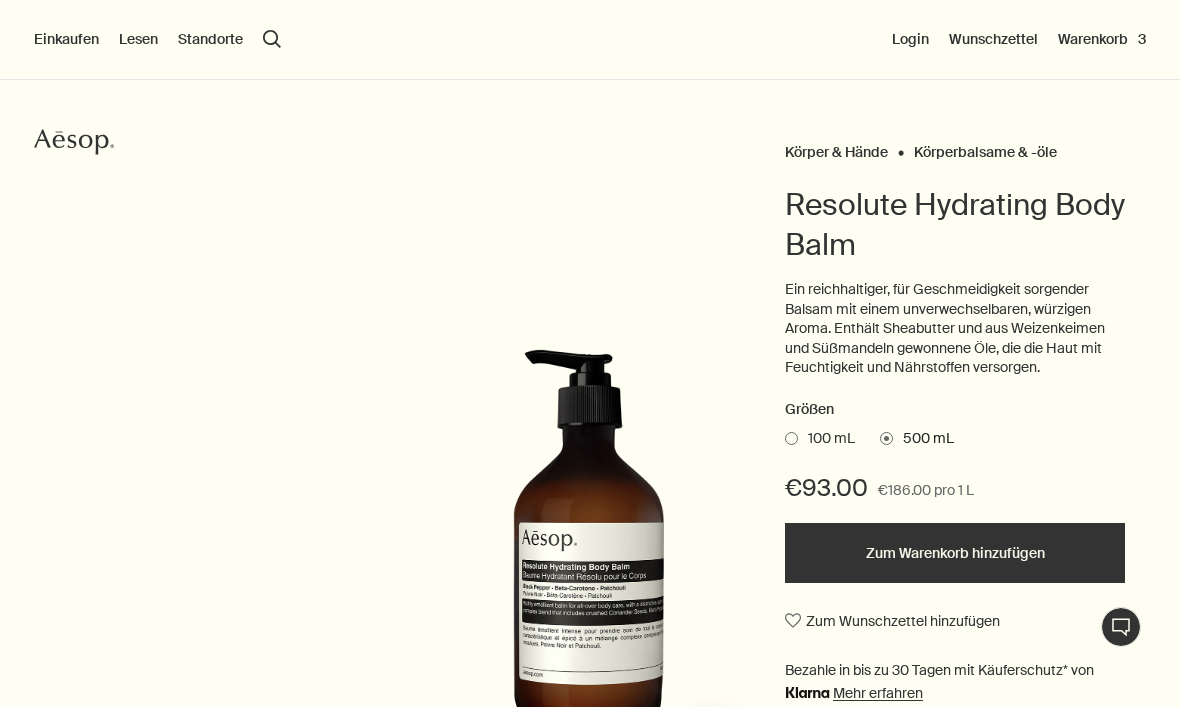 scroll, scrollTop: 0, scrollLeft: 0, axis: both 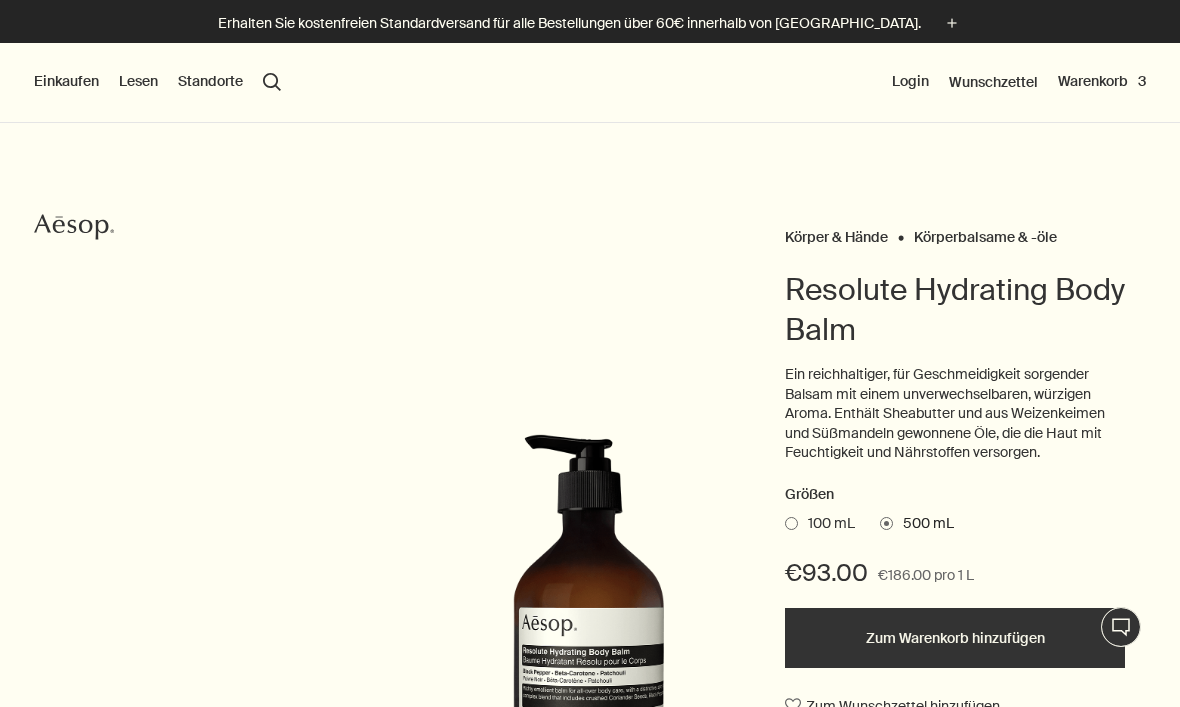 click on "Einkaufen" at bounding box center (66, 82) 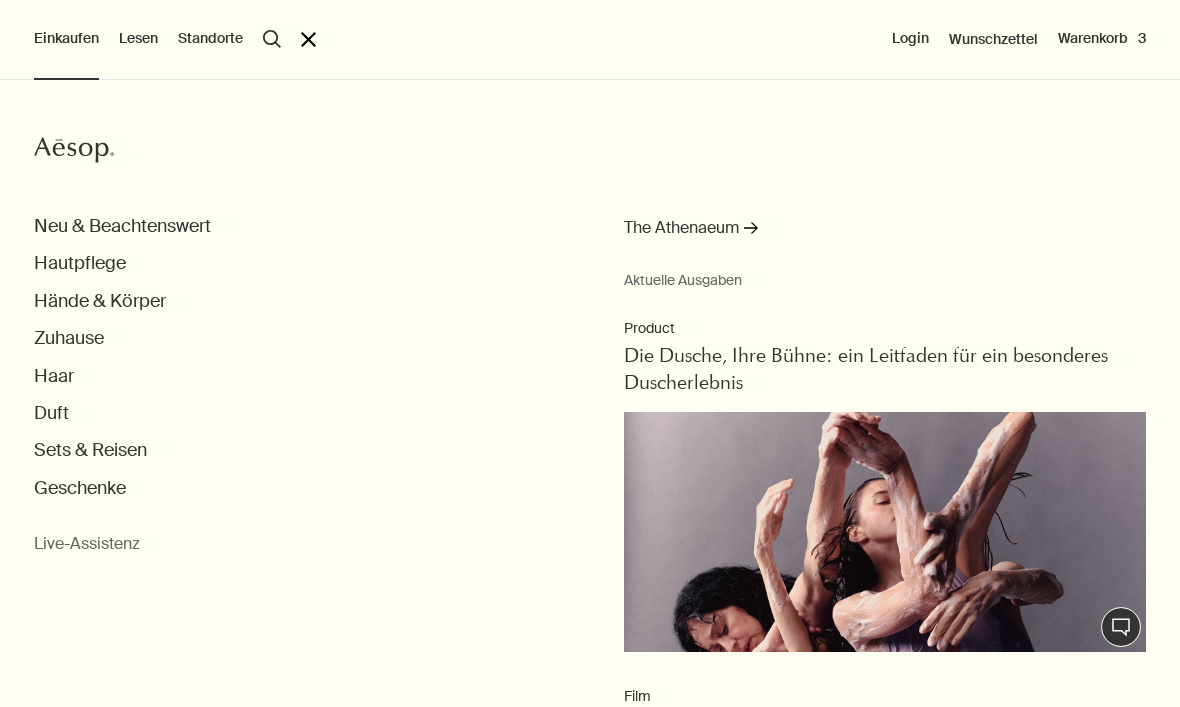 click on "Haar" at bounding box center (607, 376) 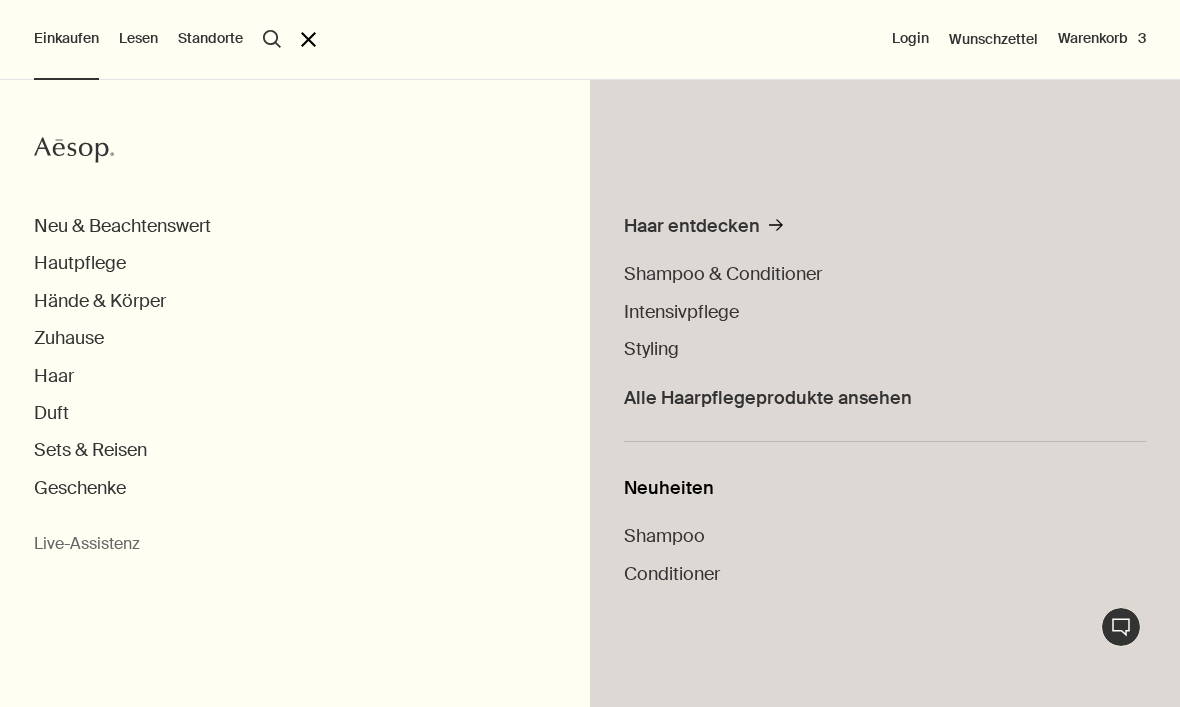 click on "Haar" at bounding box center [54, 376] 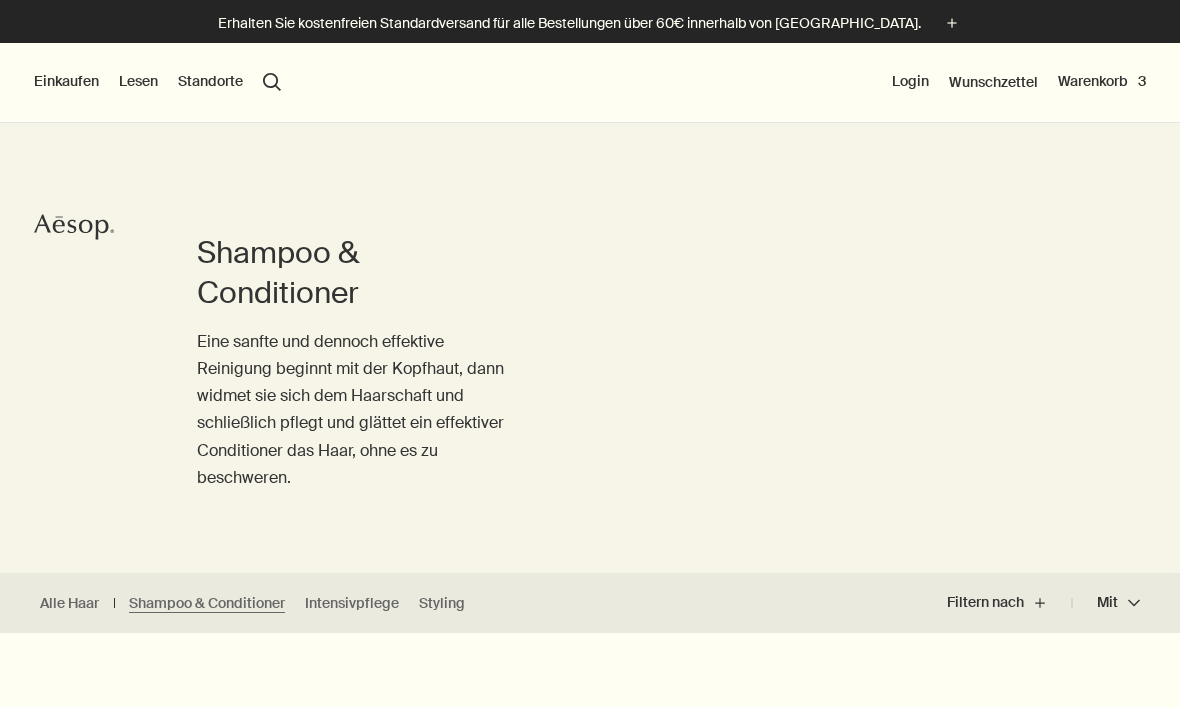 scroll, scrollTop: 0, scrollLeft: 0, axis: both 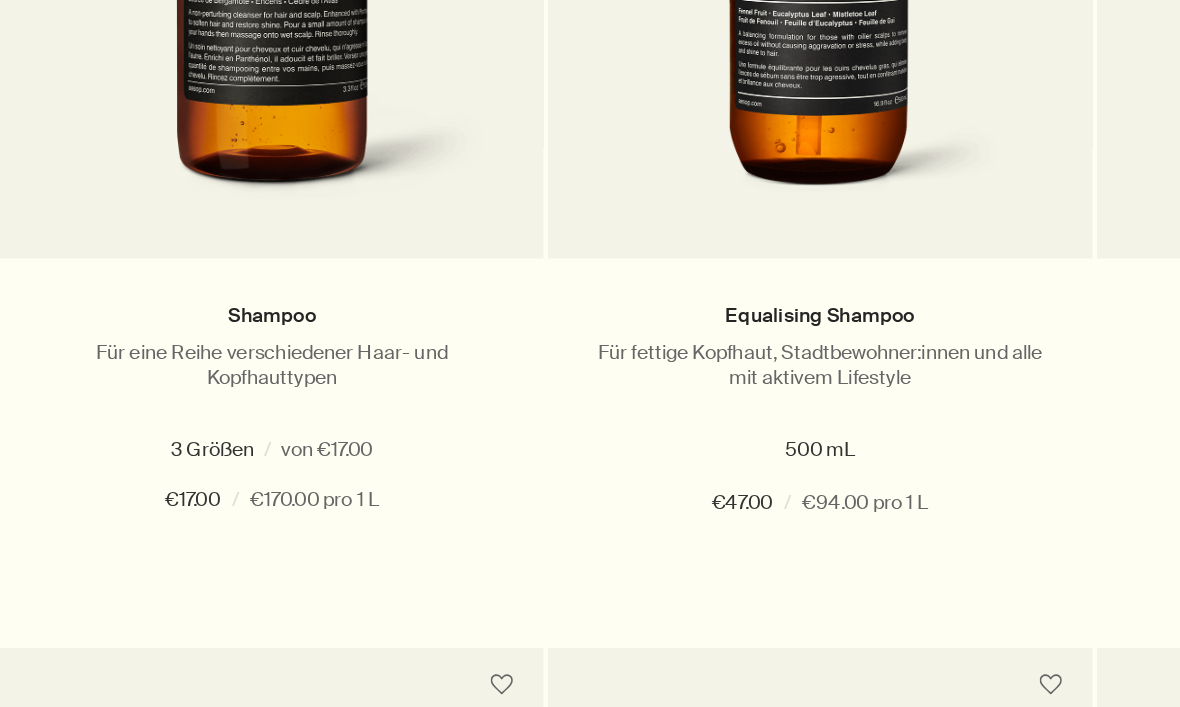 click at bounding box center [246, 474] 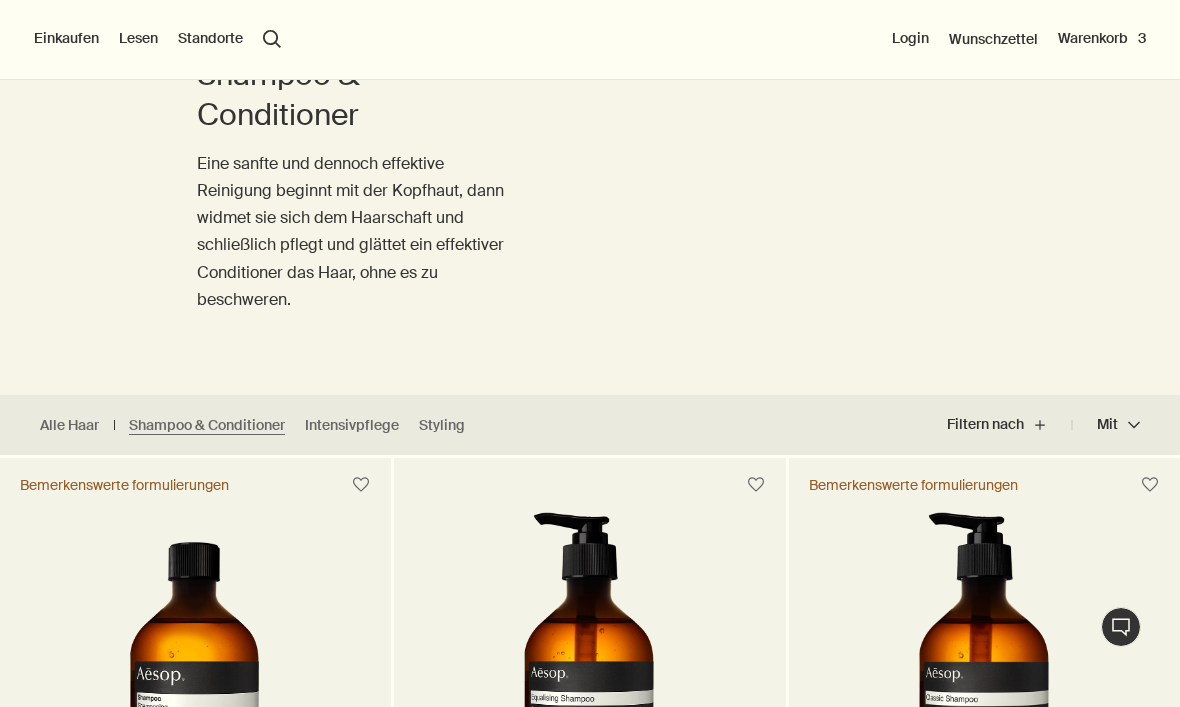 scroll, scrollTop: 0, scrollLeft: 0, axis: both 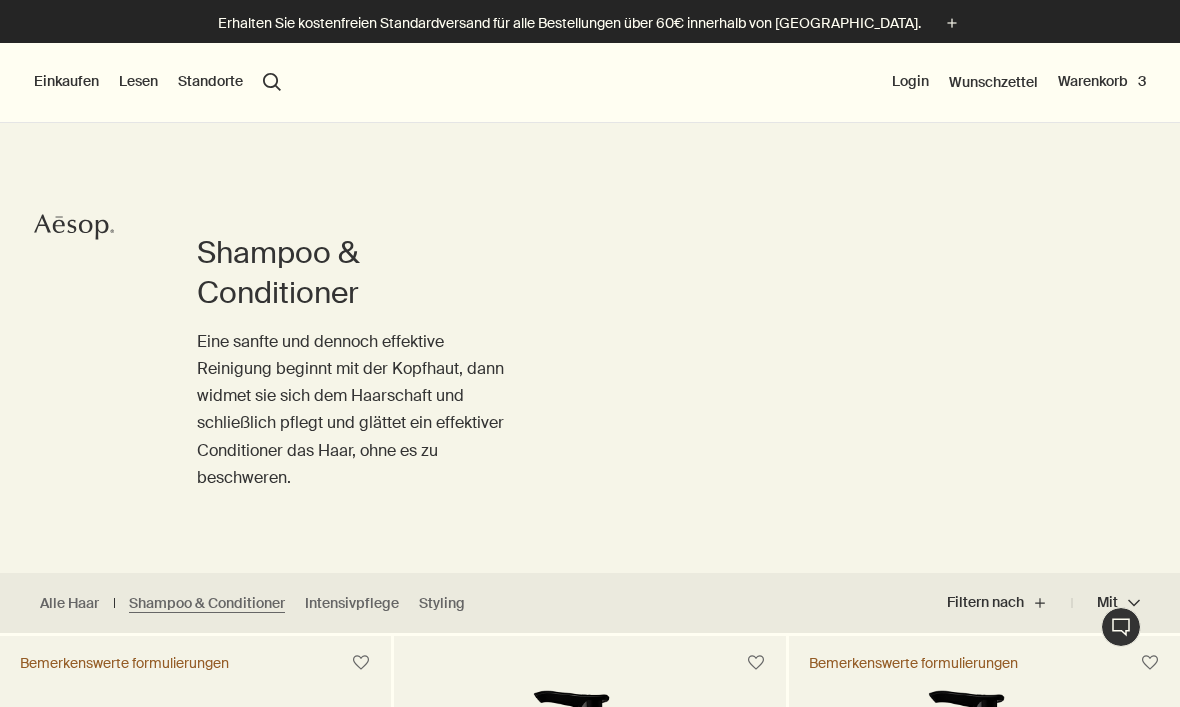 click on "Warenkorb 3" at bounding box center (1102, 82) 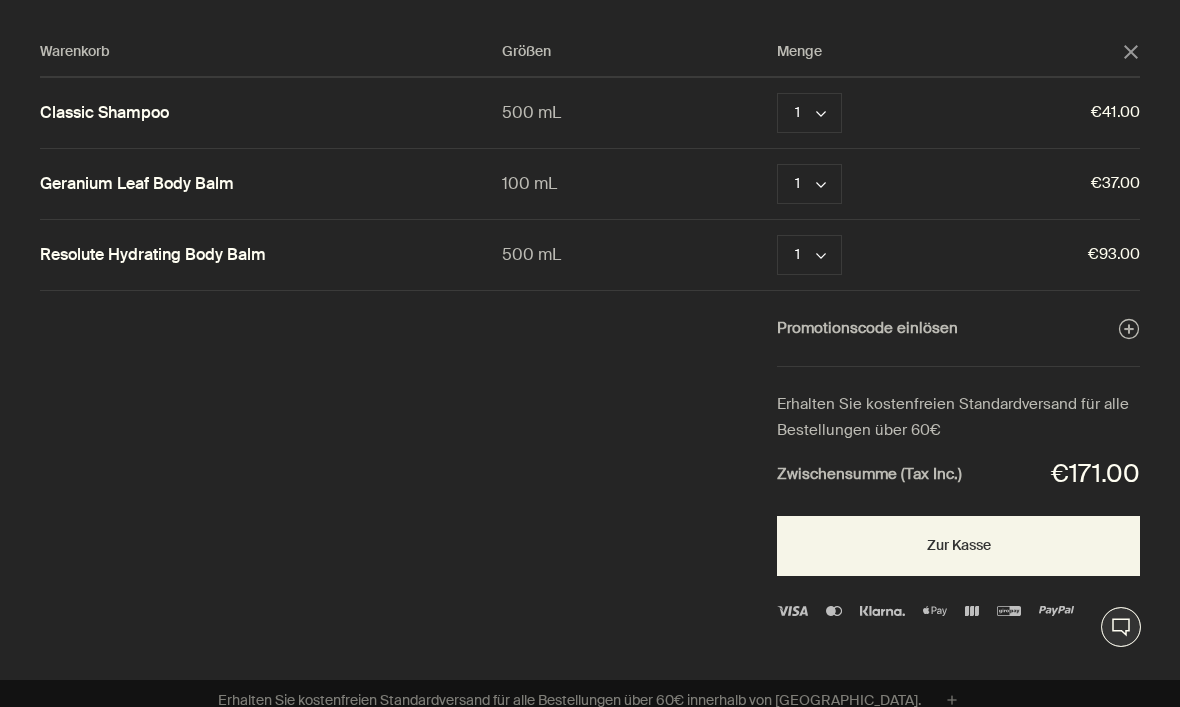 click on "Entfernen" at bounding box center [904, 184] 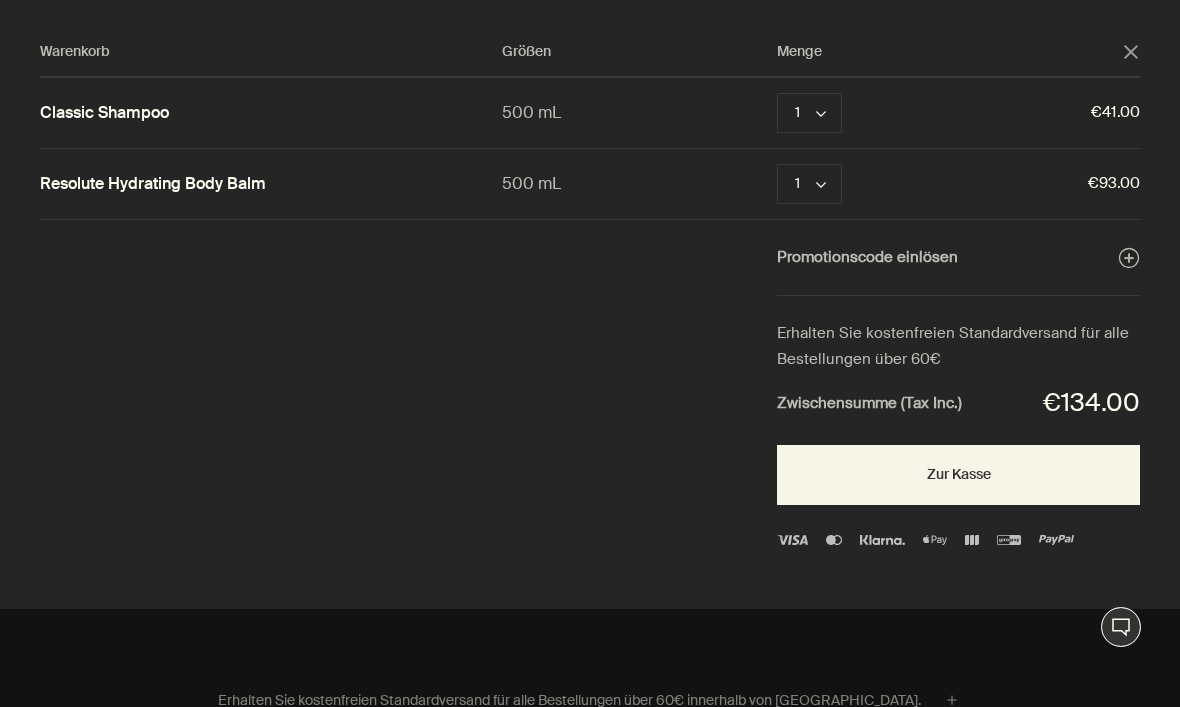 click on "Zur Kasse" at bounding box center (958, 475) 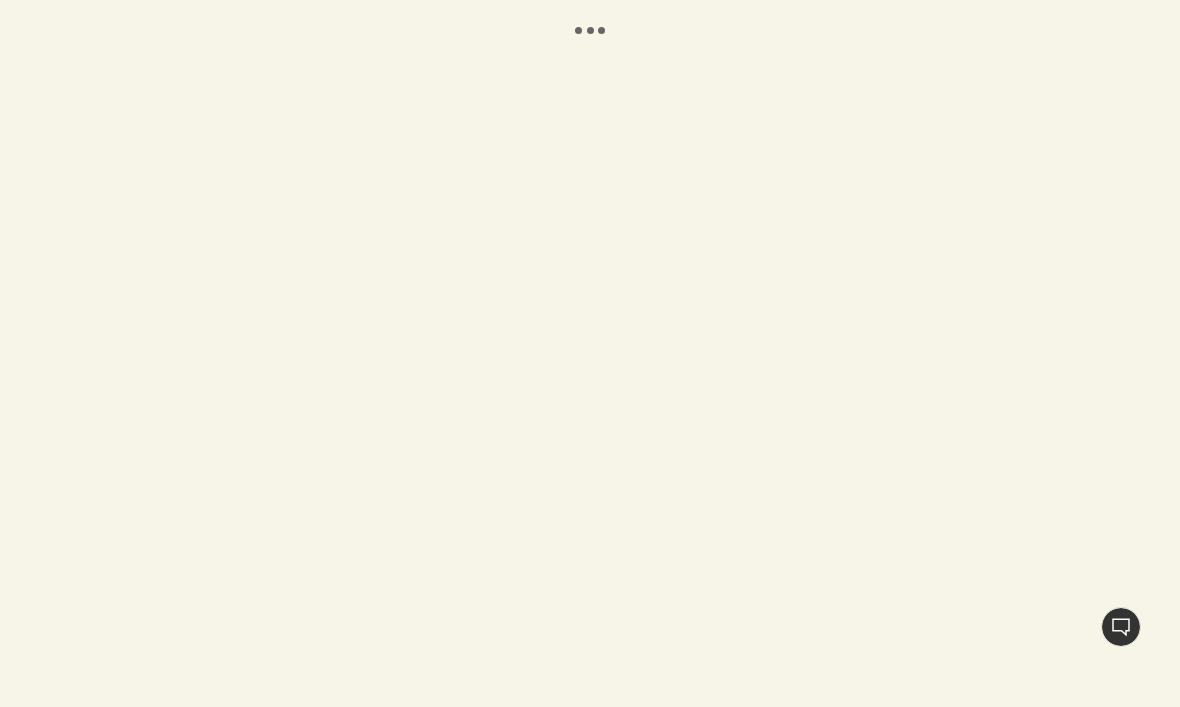 scroll, scrollTop: 0, scrollLeft: 0, axis: both 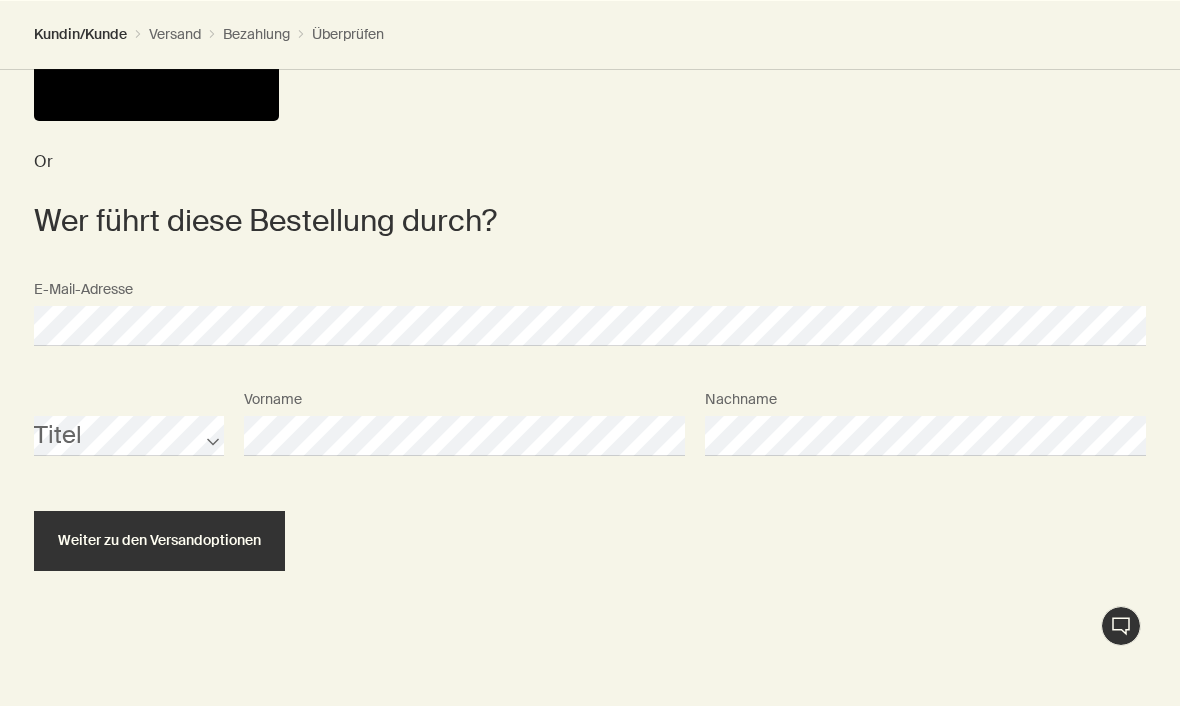click on "Weiter zu den Versandoptionen" at bounding box center [159, 541] 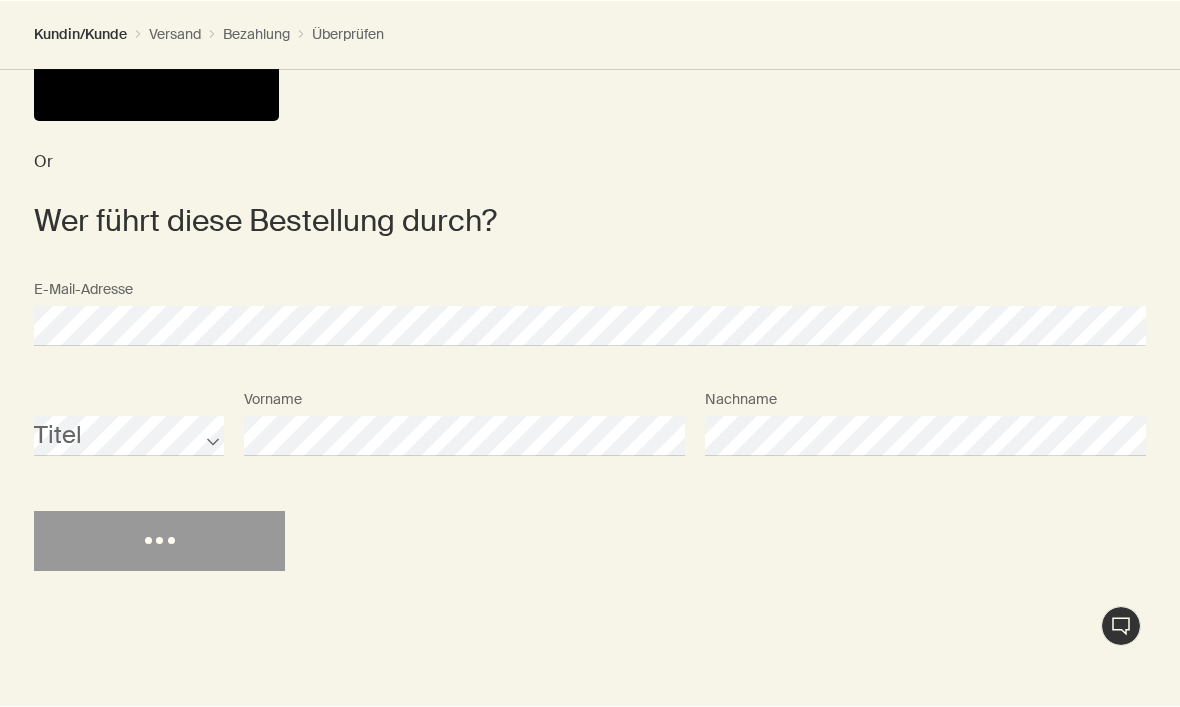 select on "DE" 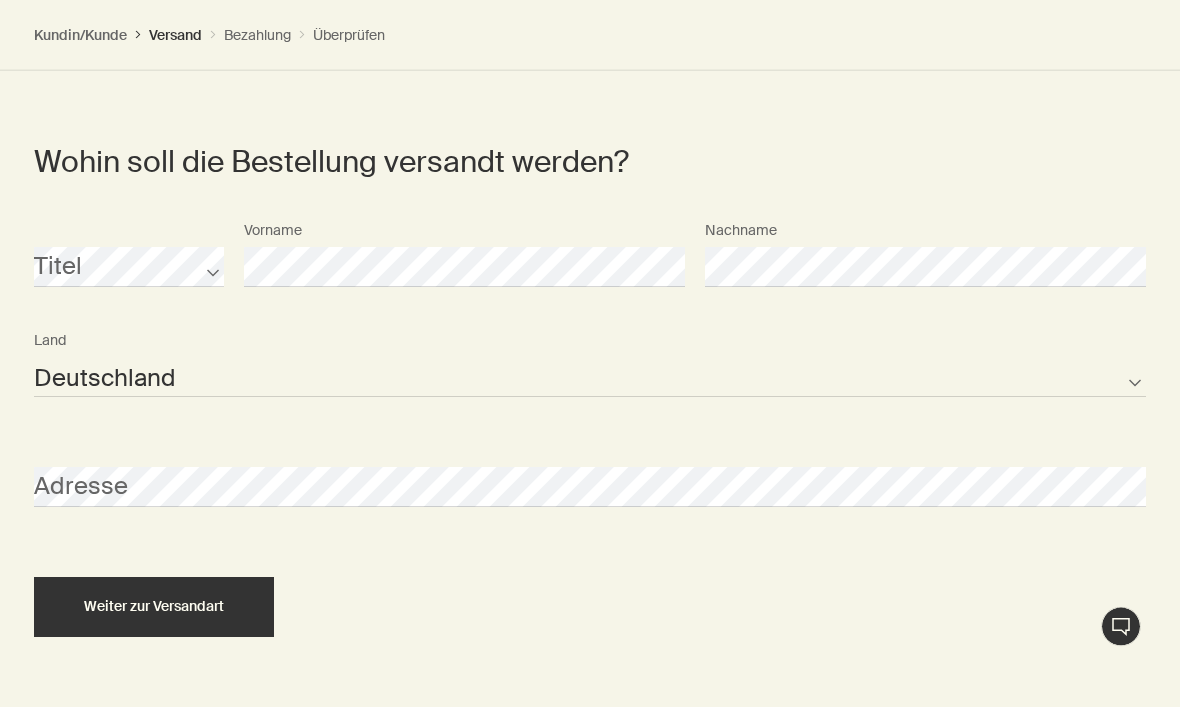scroll, scrollTop: 1001, scrollLeft: 0, axis: vertical 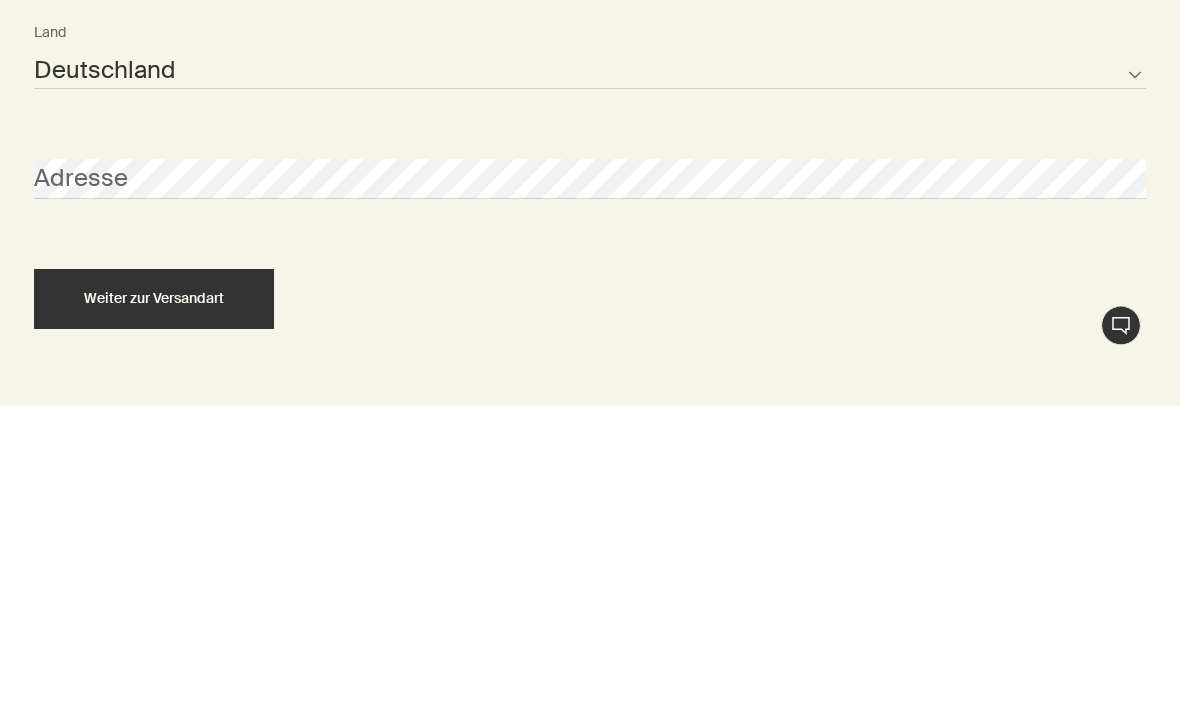 select on "DE" 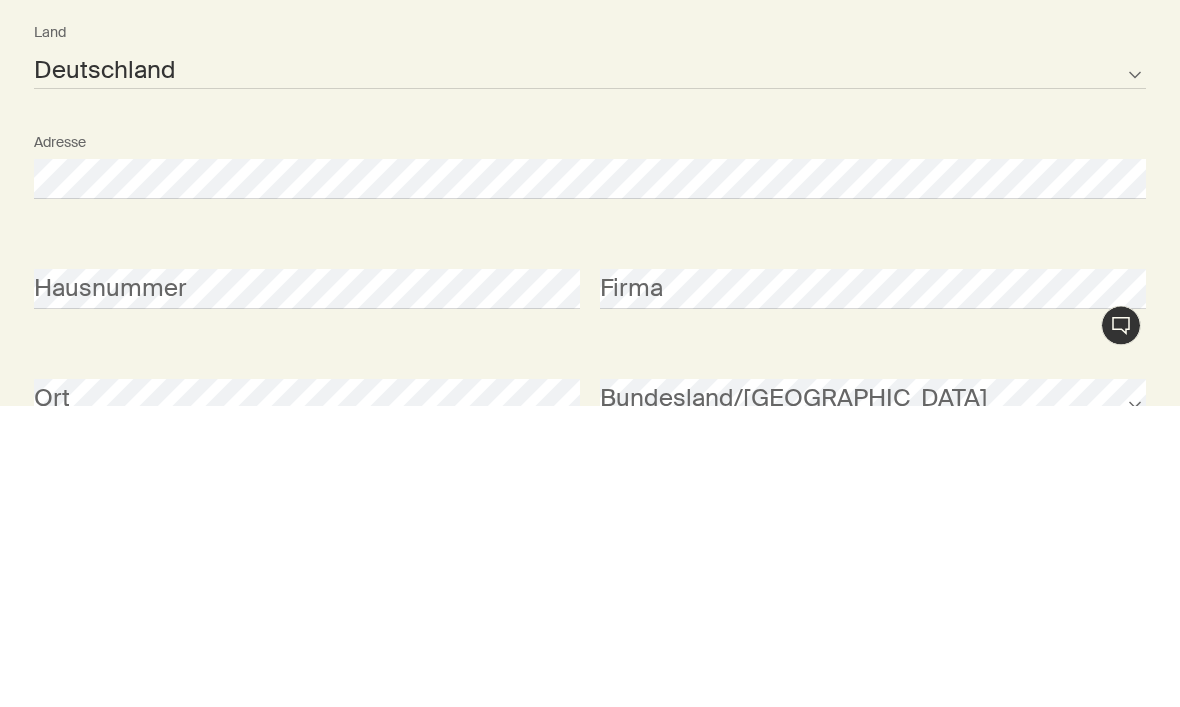 scroll, scrollTop: 1303, scrollLeft: 0, axis: vertical 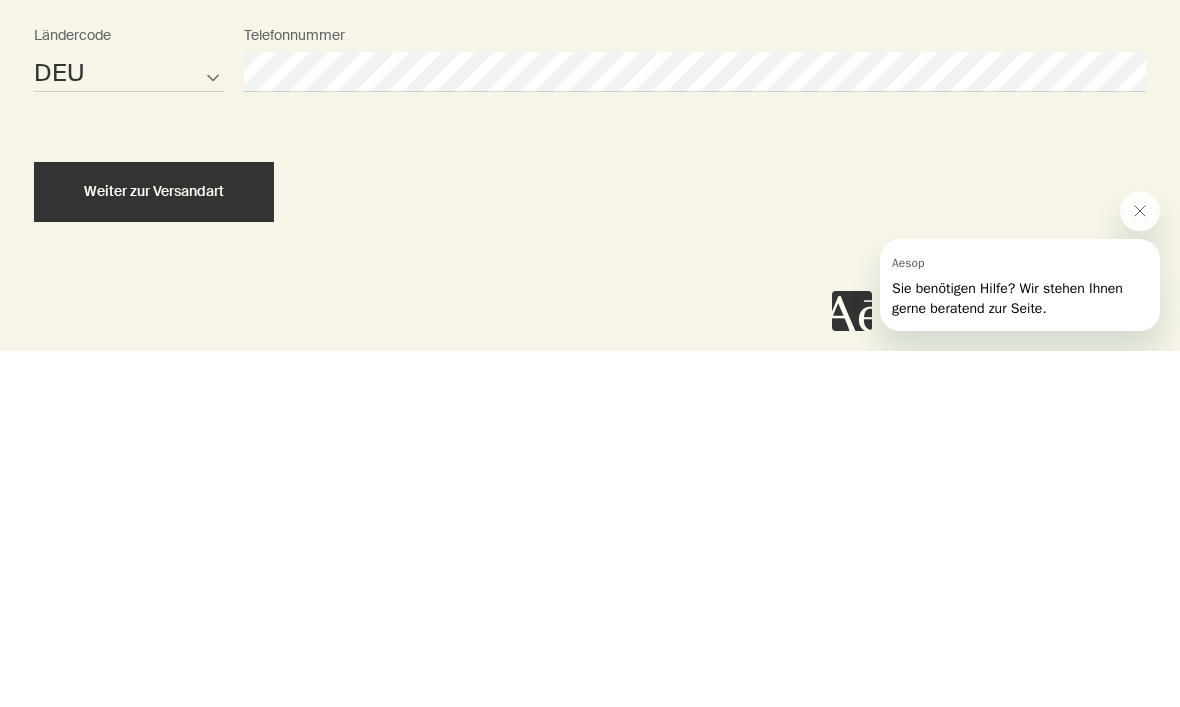 click on "Weiter zur Versandart" at bounding box center [154, 547] 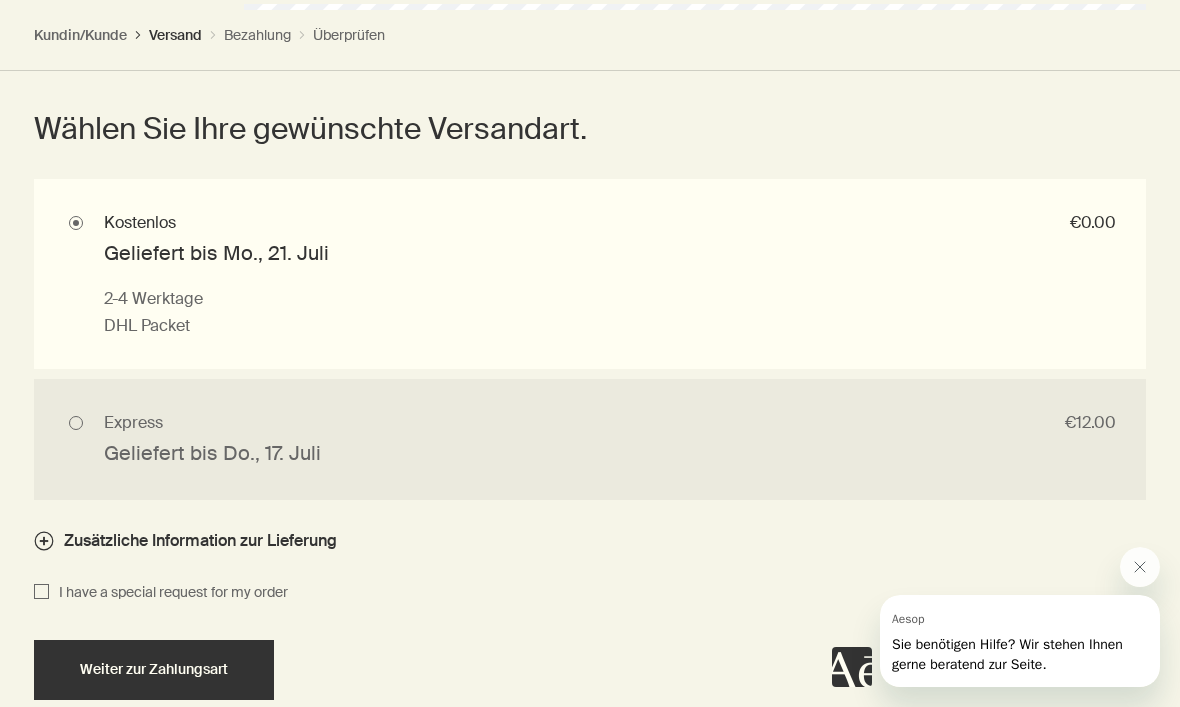 scroll, scrollTop: 1911, scrollLeft: 0, axis: vertical 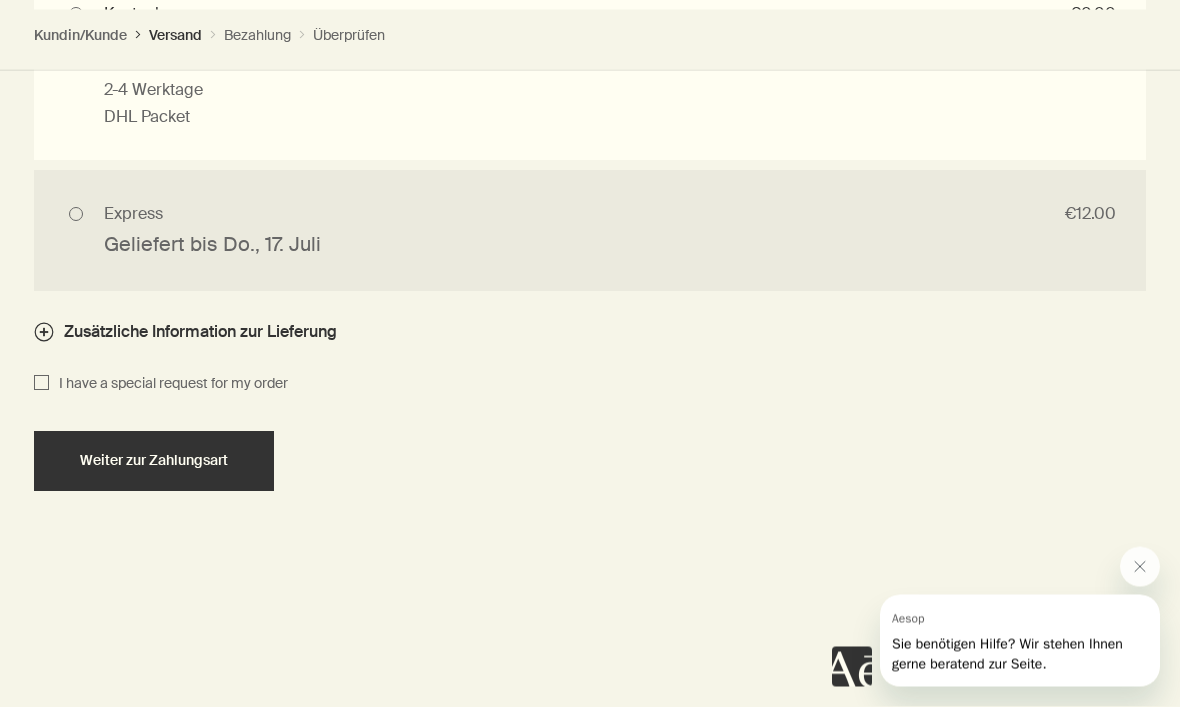 click 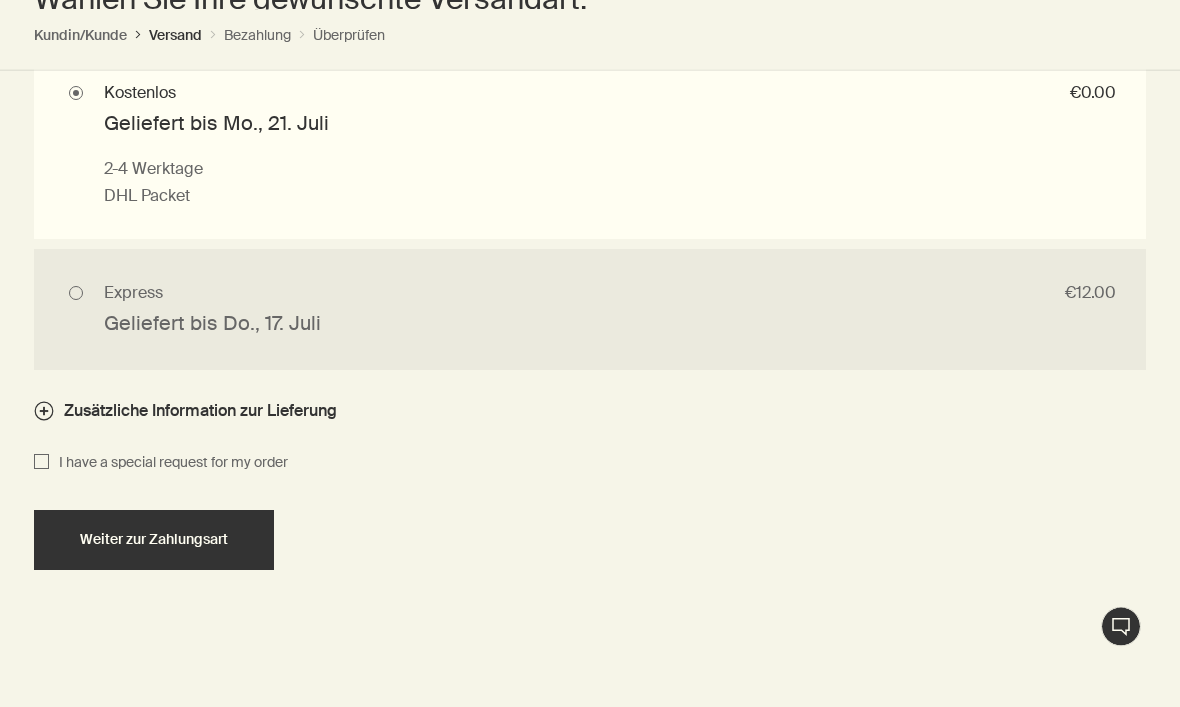 scroll, scrollTop: 2028, scrollLeft: 0, axis: vertical 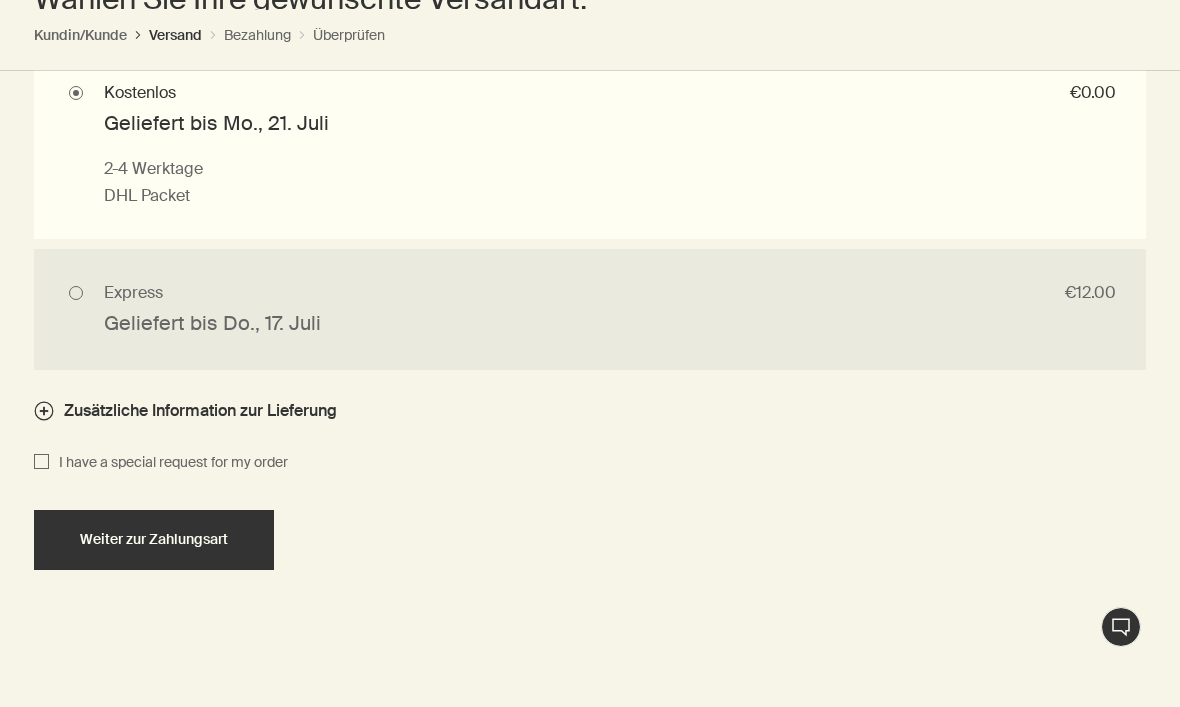 click on "Weiter zur Zahlungsart" at bounding box center [154, 539] 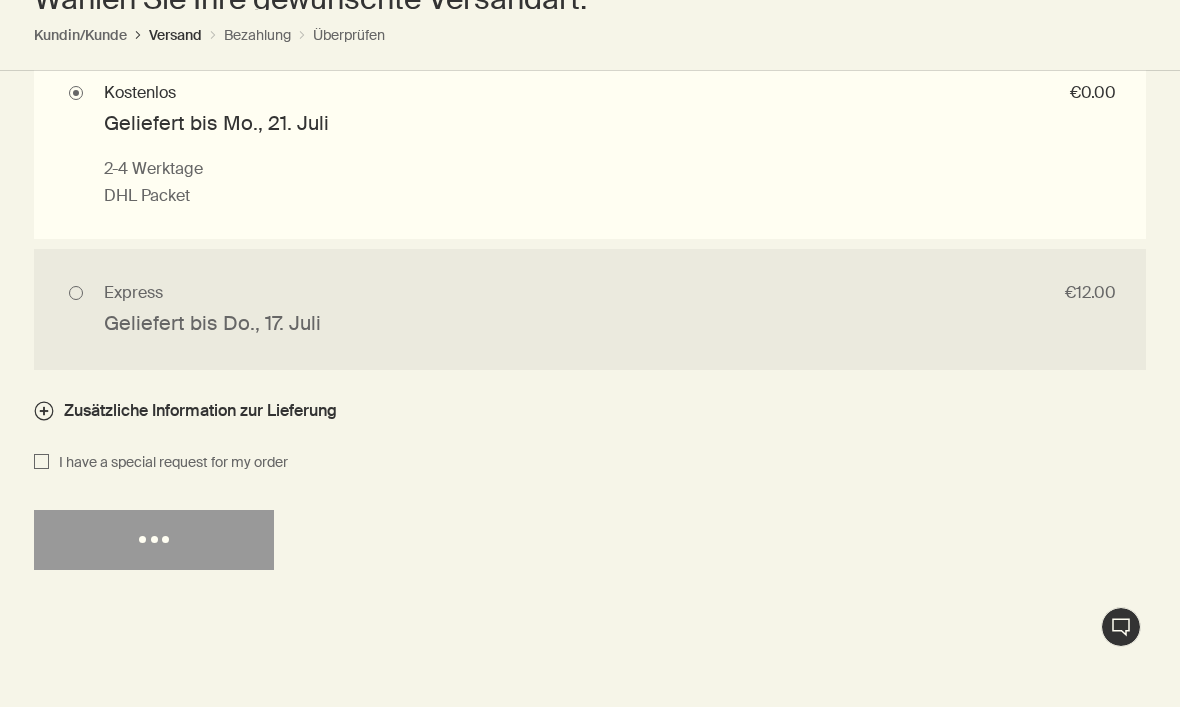 scroll, scrollTop: 0, scrollLeft: 0, axis: both 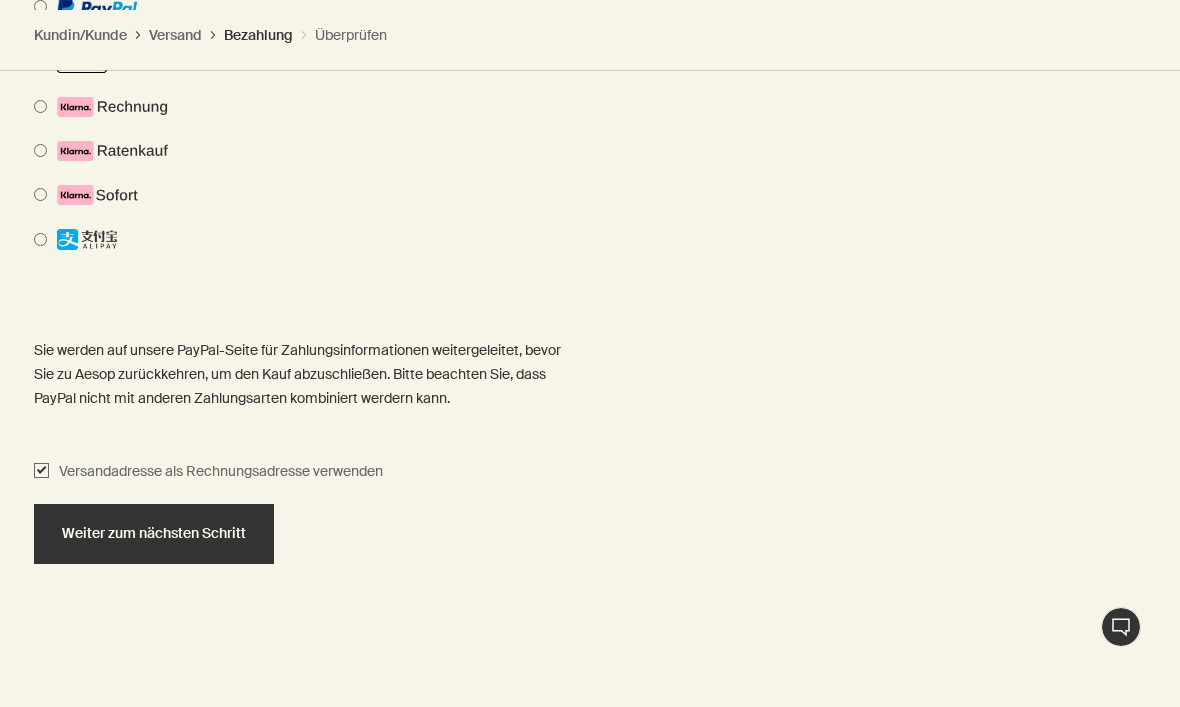 click on "Weiter zum nächsten Schritt" at bounding box center (154, 534) 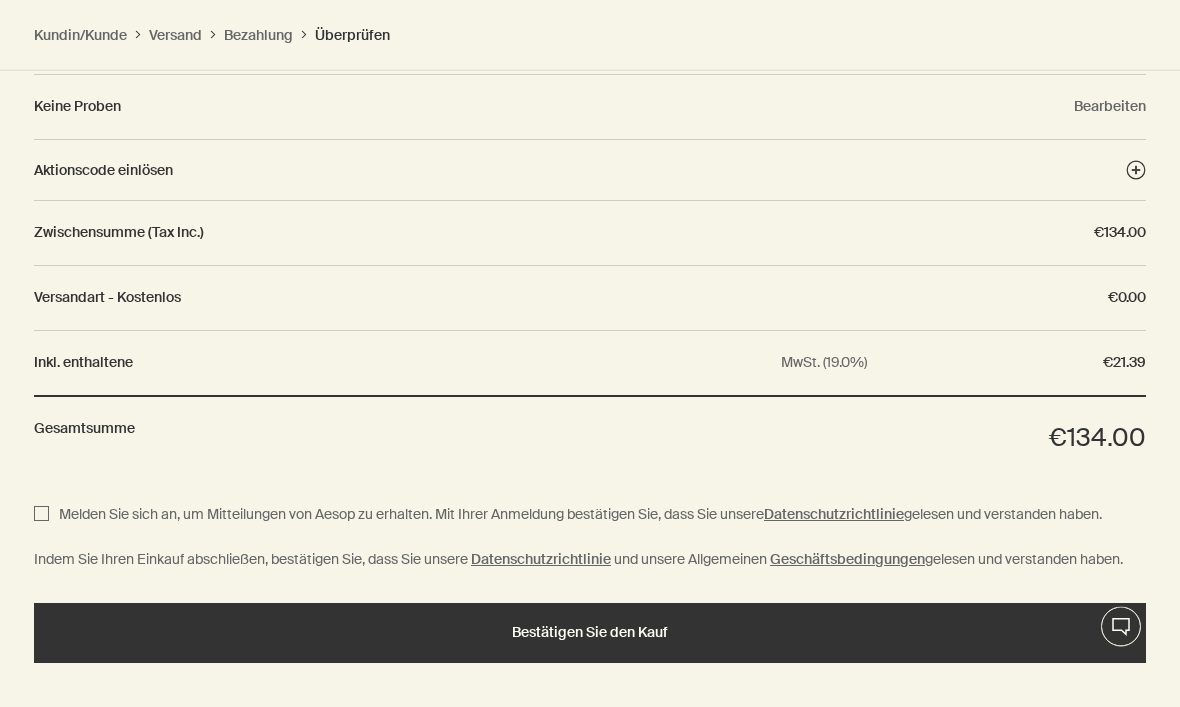 scroll, scrollTop: 2429, scrollLeft: 0, axis: vertical 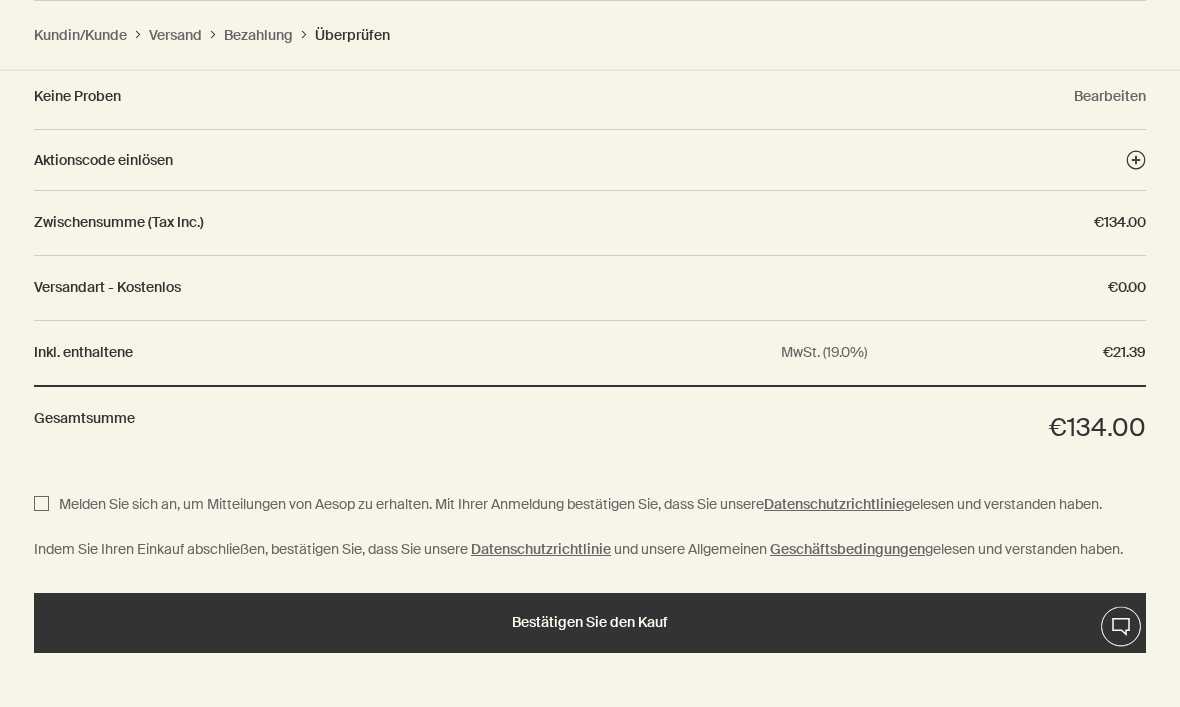 click on "Bestätigen Sie den Kauf" at bounding box center (590, 623) 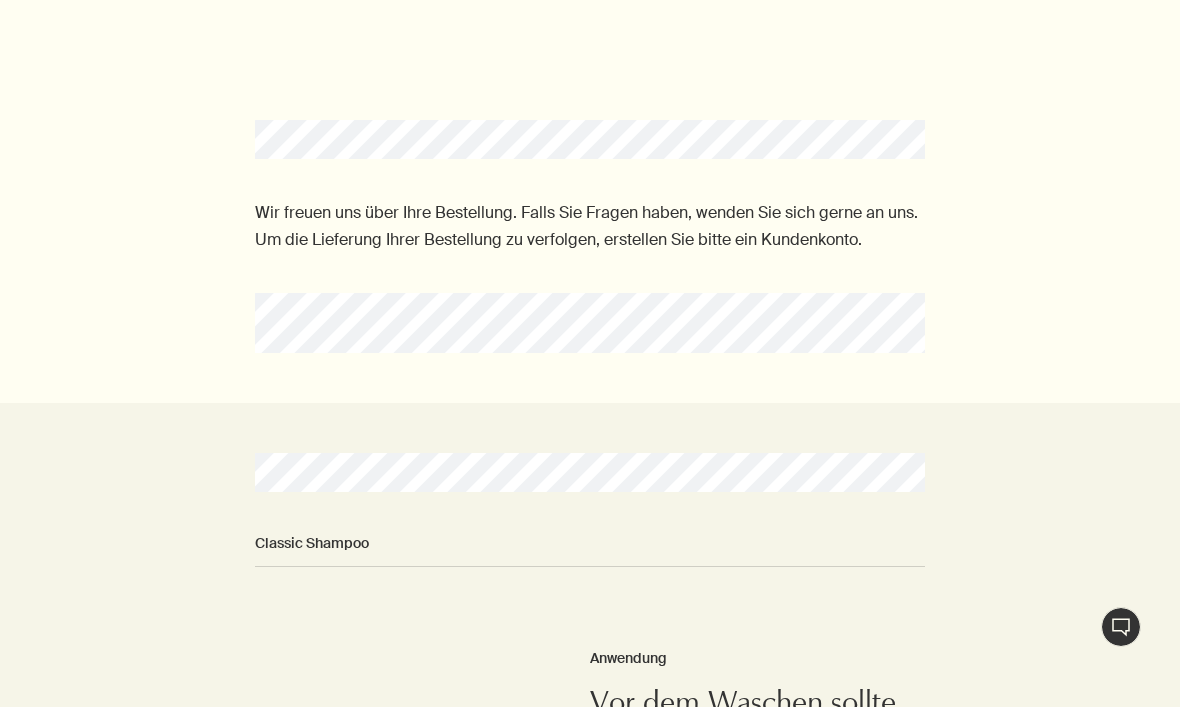 scroll, scrollTop: 0, scrollLeft: 0, axis: both 